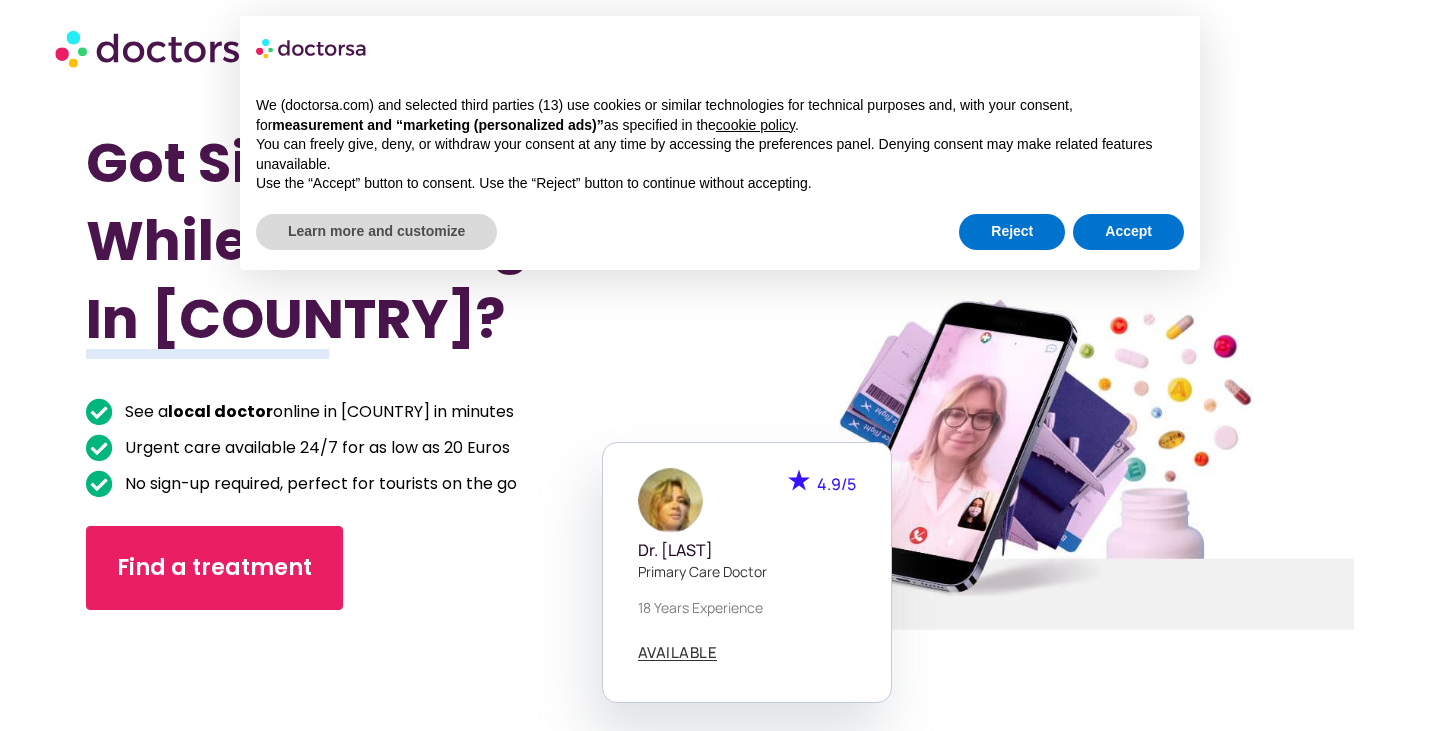 scroll, scrollTop: 0, scrollLeft: 0, axis: both 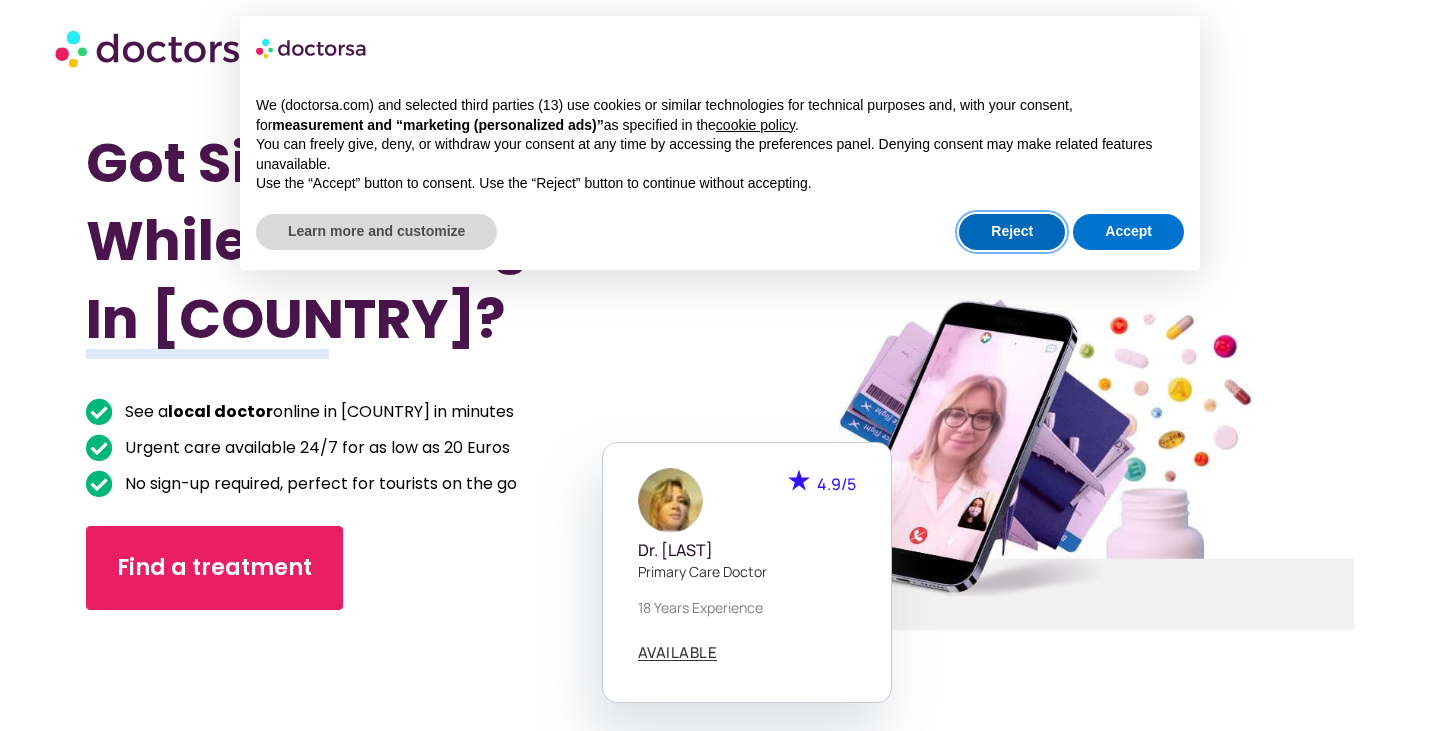 click on "Reject" at bounding box center (1012, 232) 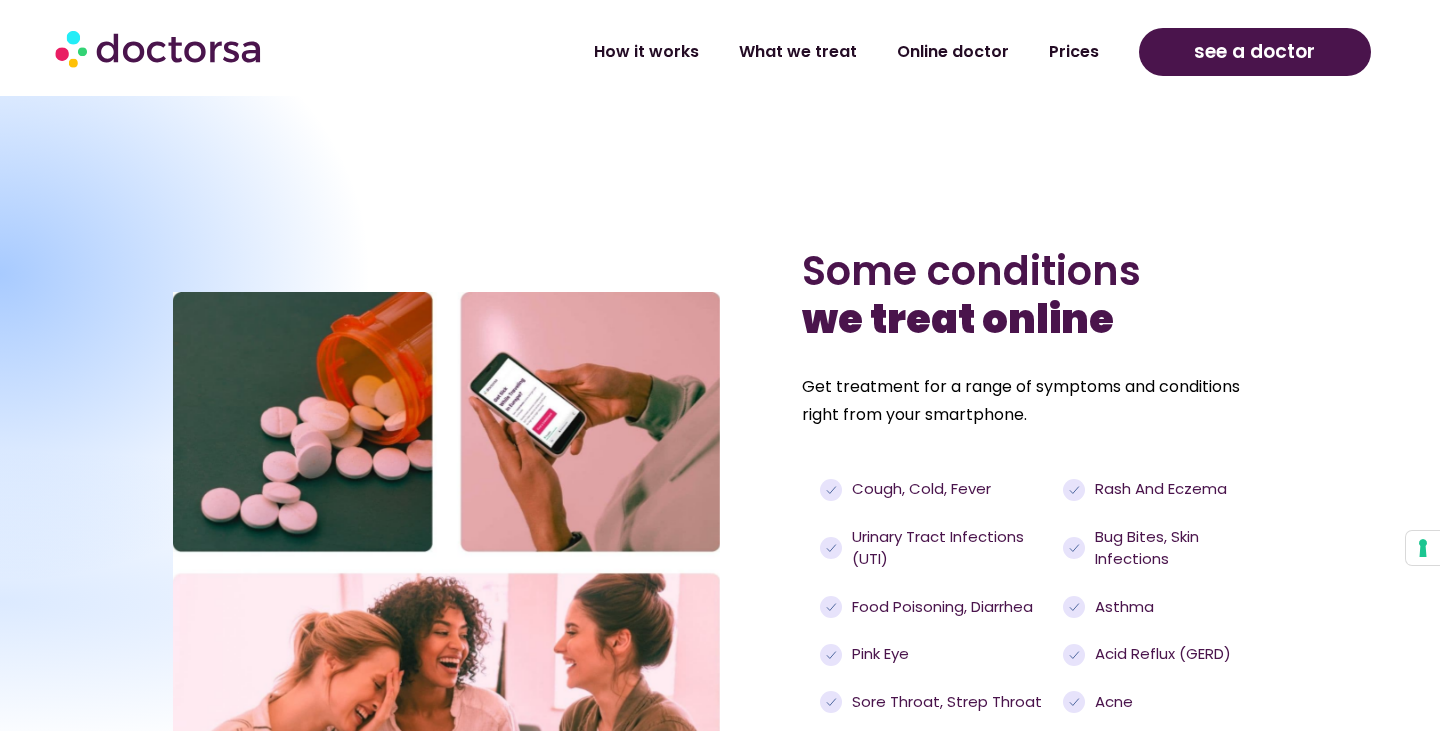 scroll, scrollTop: 1227, scrollLeft: 0, axis: vertical 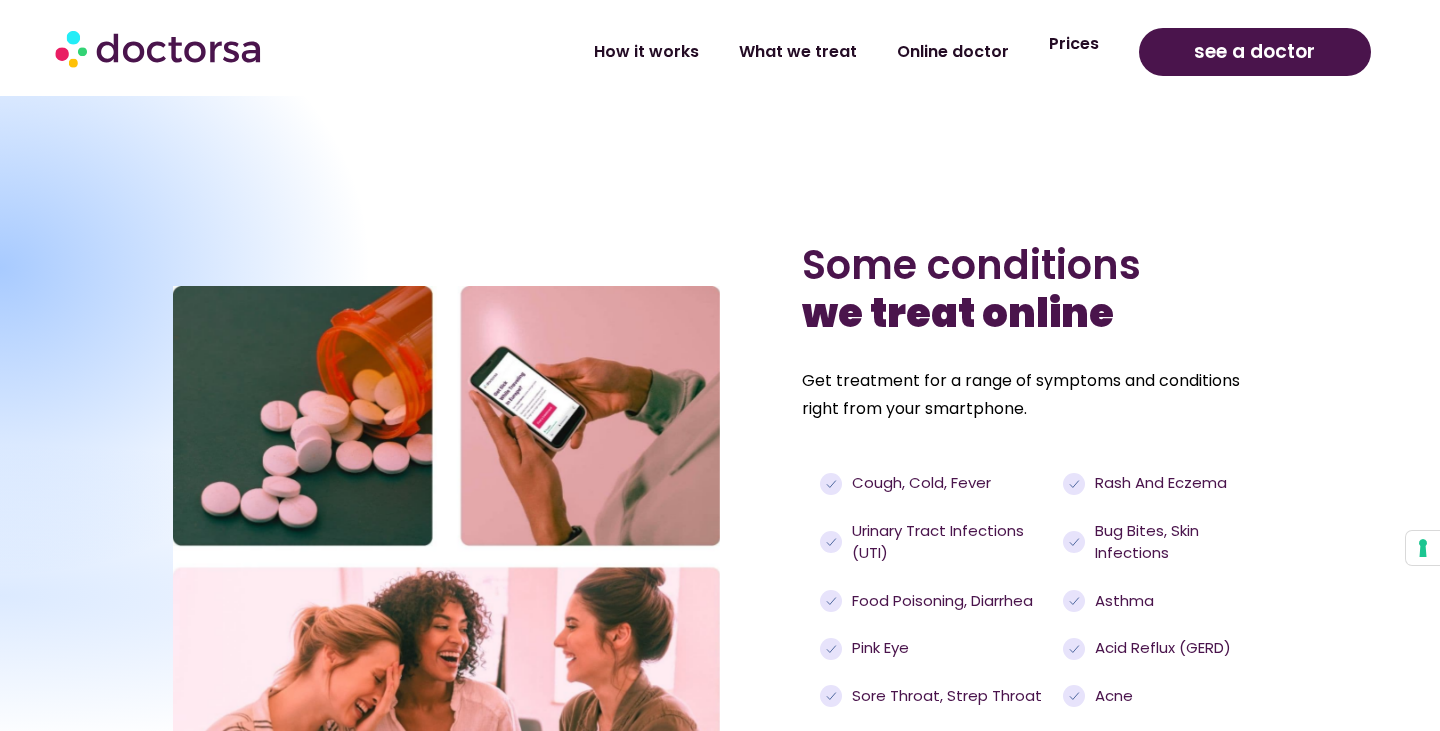 click on "Prices" 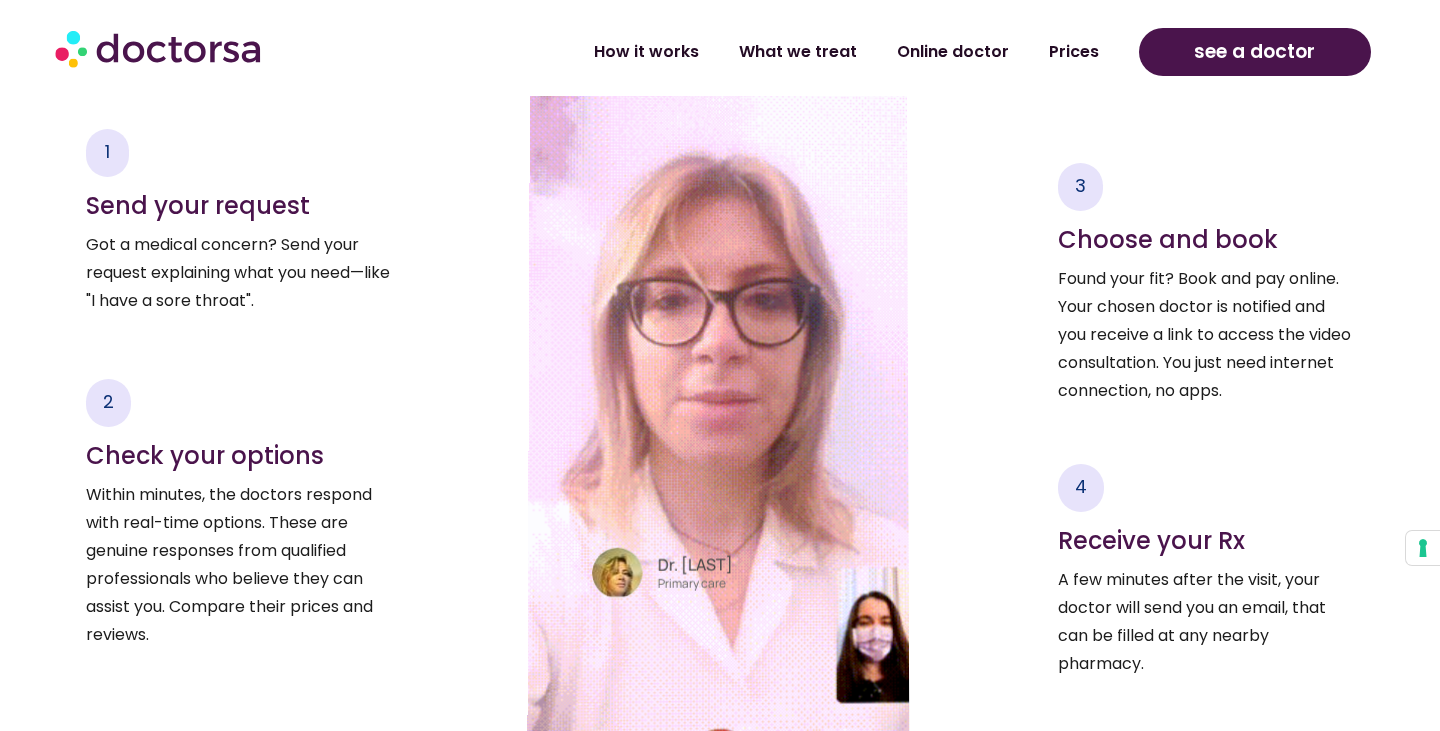 scroll, scrollTop: 2599, scrollLeft: 0, axis: vertical 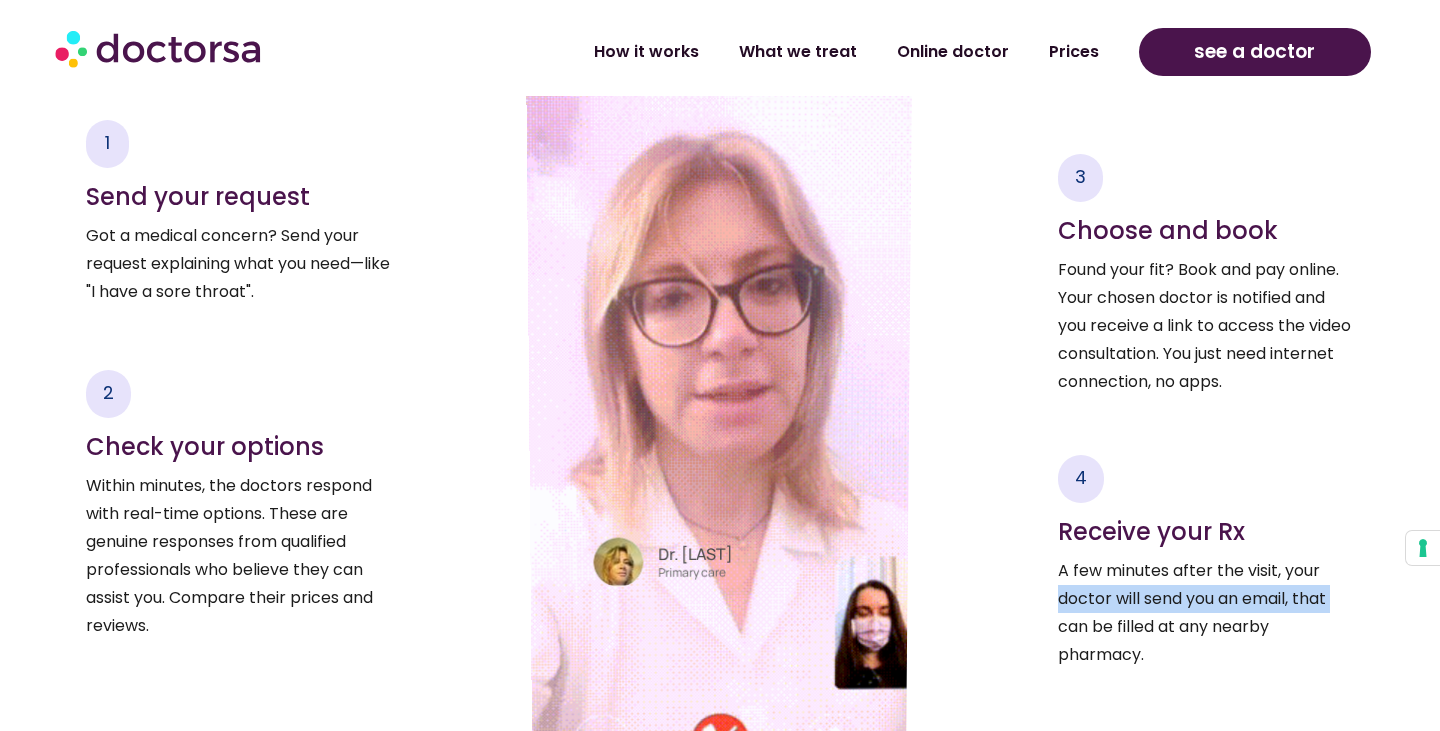drag, startPoint x: 971, startPoint y: 614, endPoint x: 968, endPoint y: 594, distance: 20.22375 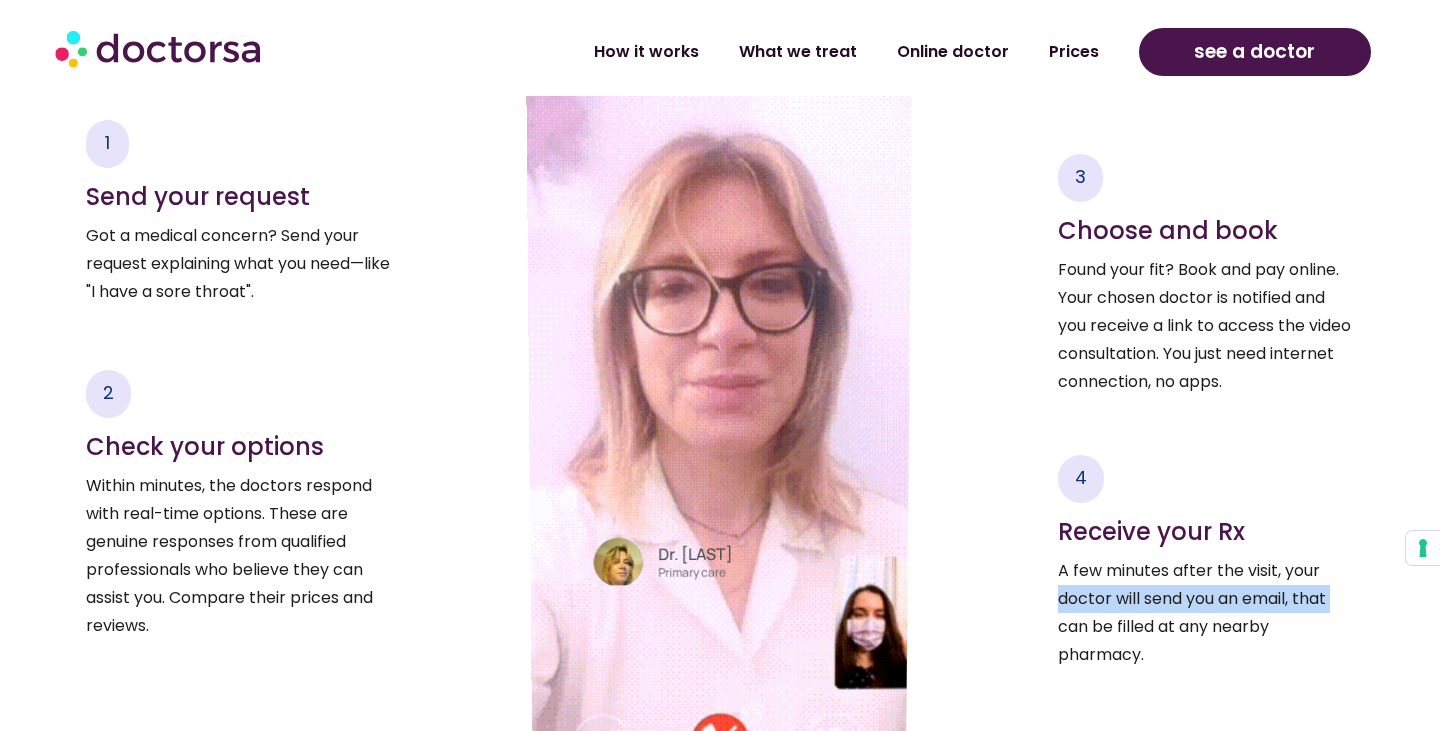 click on "3
Choose and book
Found your fit? Book and pay online. Your chosen doctor is notified and you receive a link to access the video consultation. You just need internet connection, no apps.
4
Receive your Rx
A few minutes after the visit, your doctor will send you an email, that can be filled at any nearby pharmacy." at bounding box center [1142, 411] 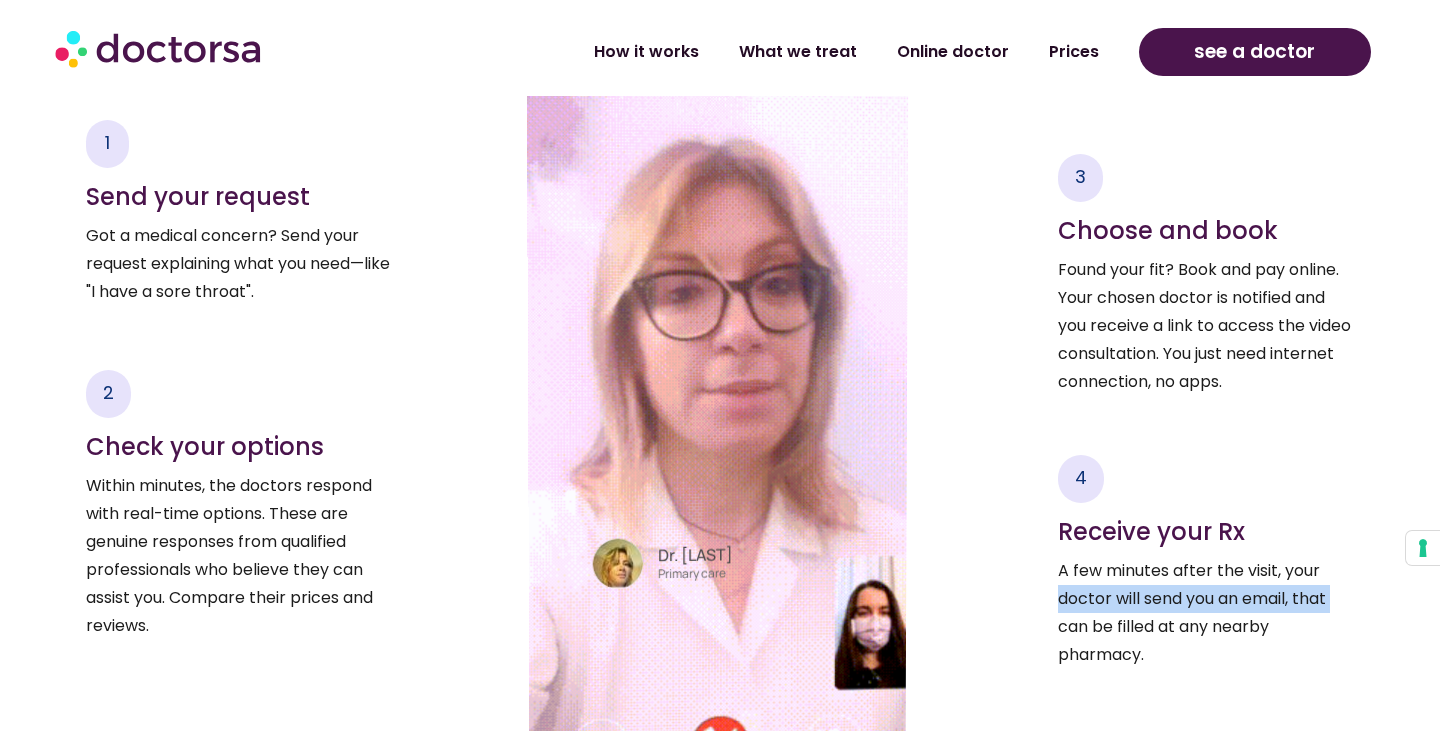 drag, startPoint x: 1418, startPoint y: 547, endPoint x: 1406, endPoint y: 470, distance: 77.92946 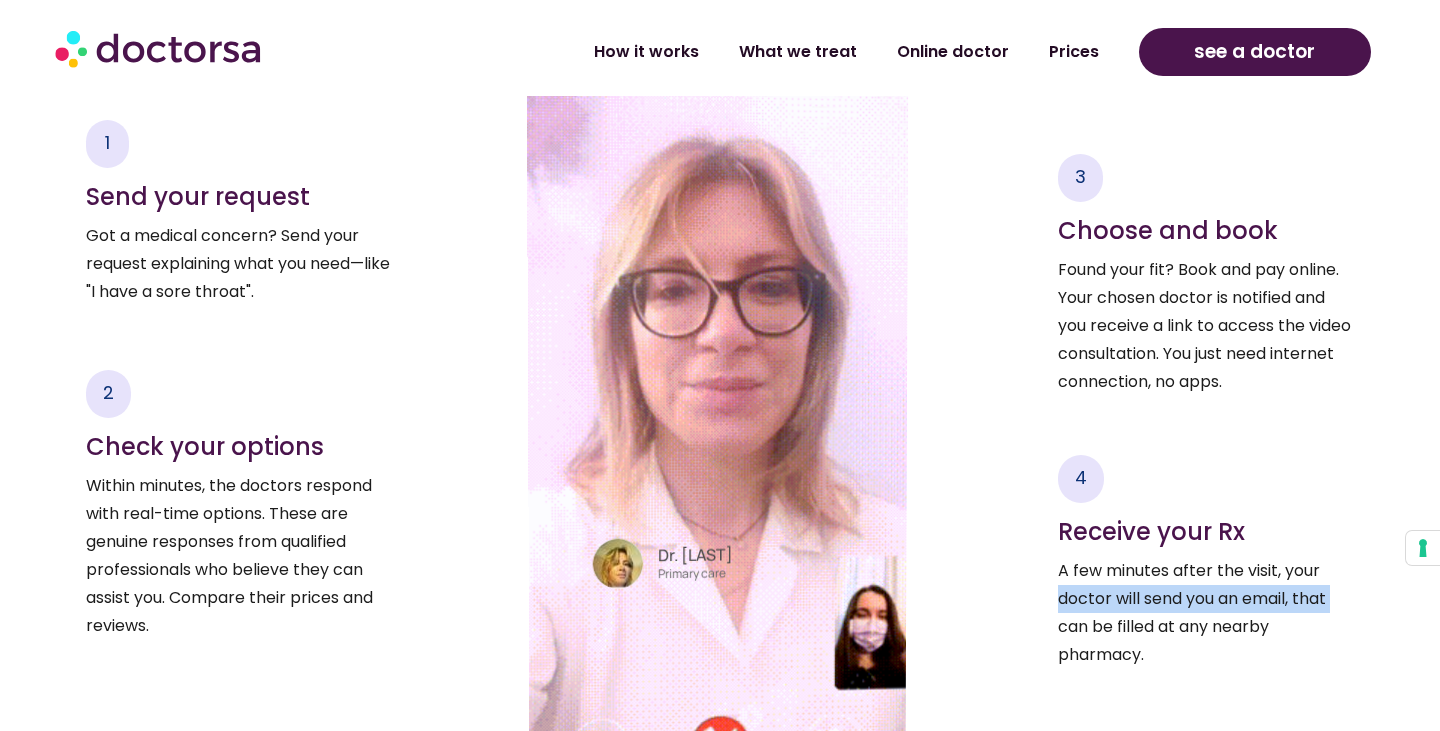 click on "How it works
What we treat
Online doctor
Prices
How it works
What we treat
Online doctor
Prices
see a doctor
How it works
What we treat
Online doctor
Prices
How it works
What we treat
Prices" at bounding box center (720, 759) 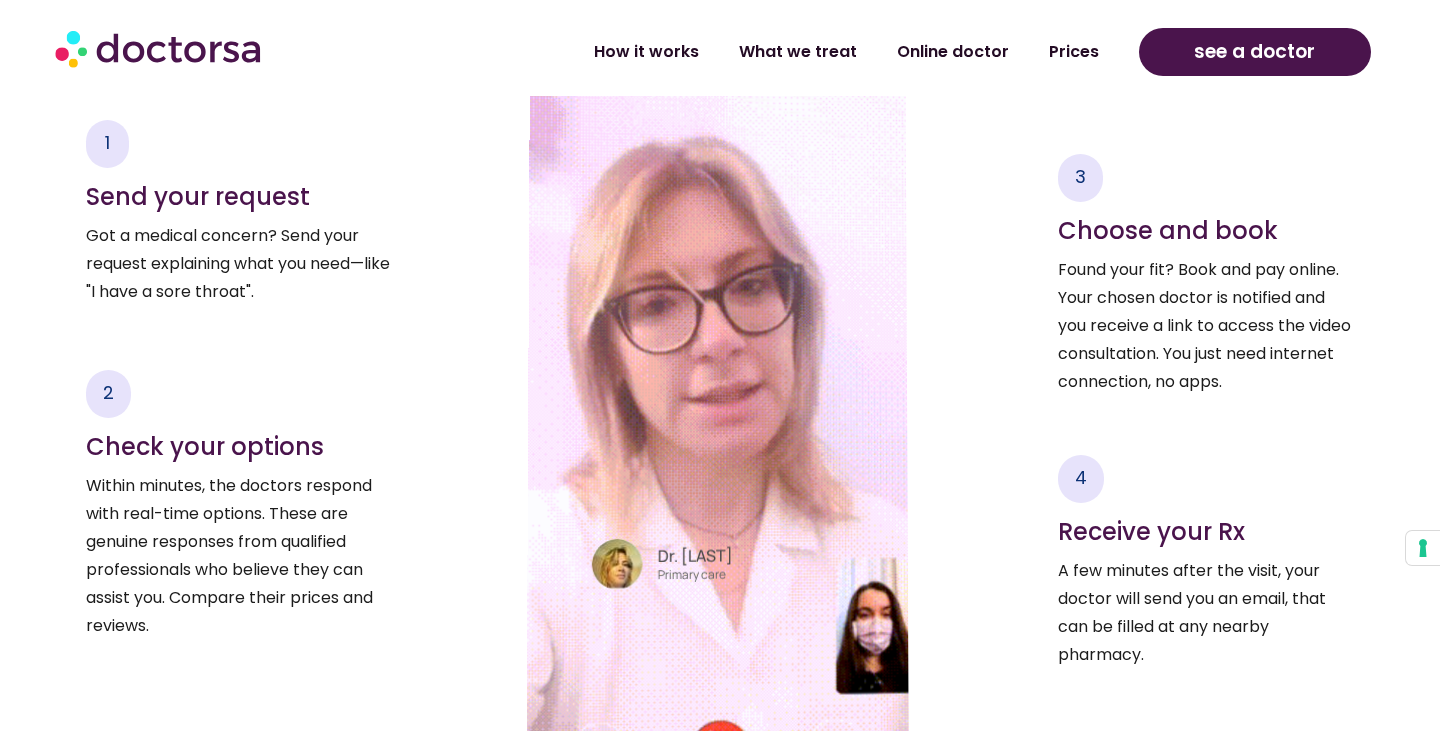 drag, startPoint x: 1381, startPoint y: 246, endPoint x: 1363, endPoint y: 239, distance: 19.313208 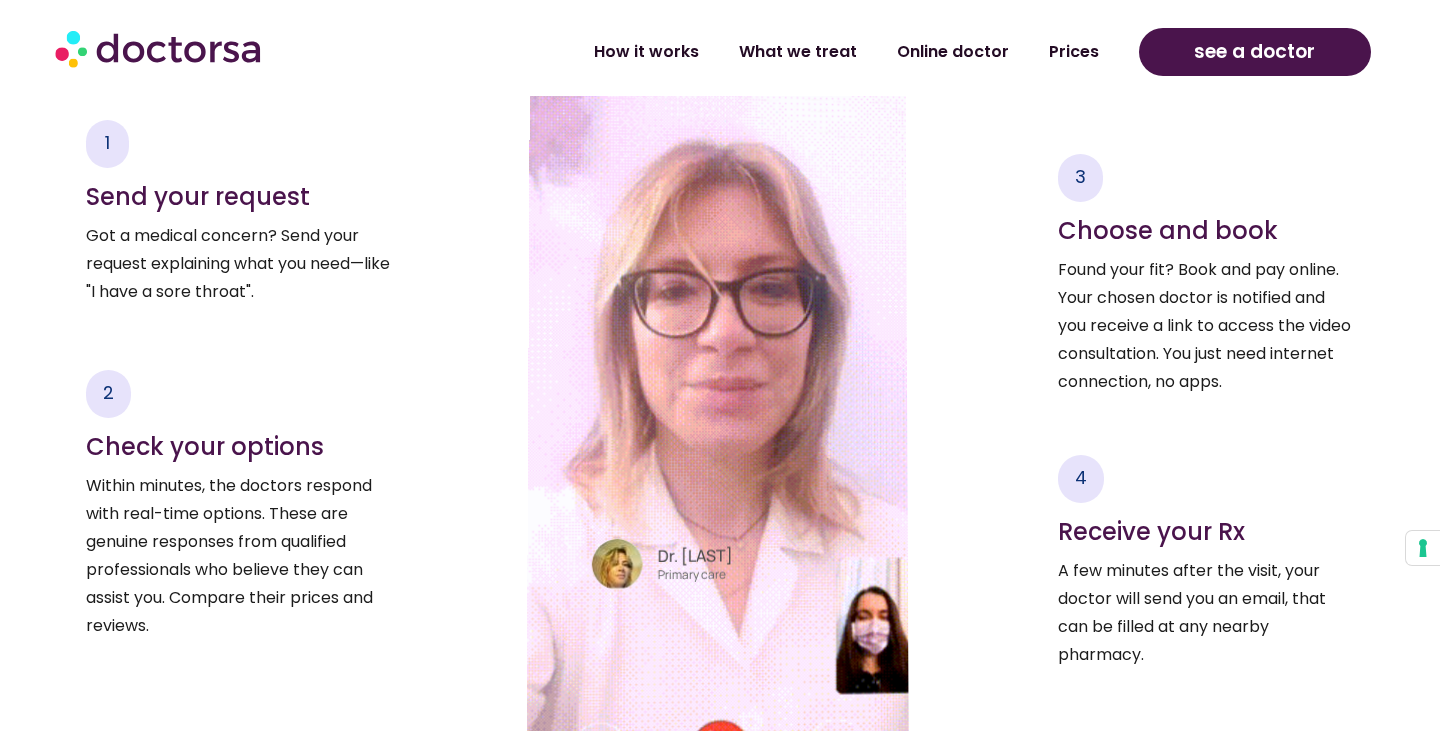 click on "1
Send your request
Got a medical concern? Send your request explaining what you need—like "I have a sore throat".
2
Check your options
Within minutes, the doctors respond with real-time options. These are genuine responses from qualified professionals who believe they can assist you. Compare their prices and reviews.
3
Choose and book
Compare prices, see doctors' bio and reviews.  Choose the one you prefer and pay online with credit card.
4
Receive your Rx" at bounding box center (720, 411) 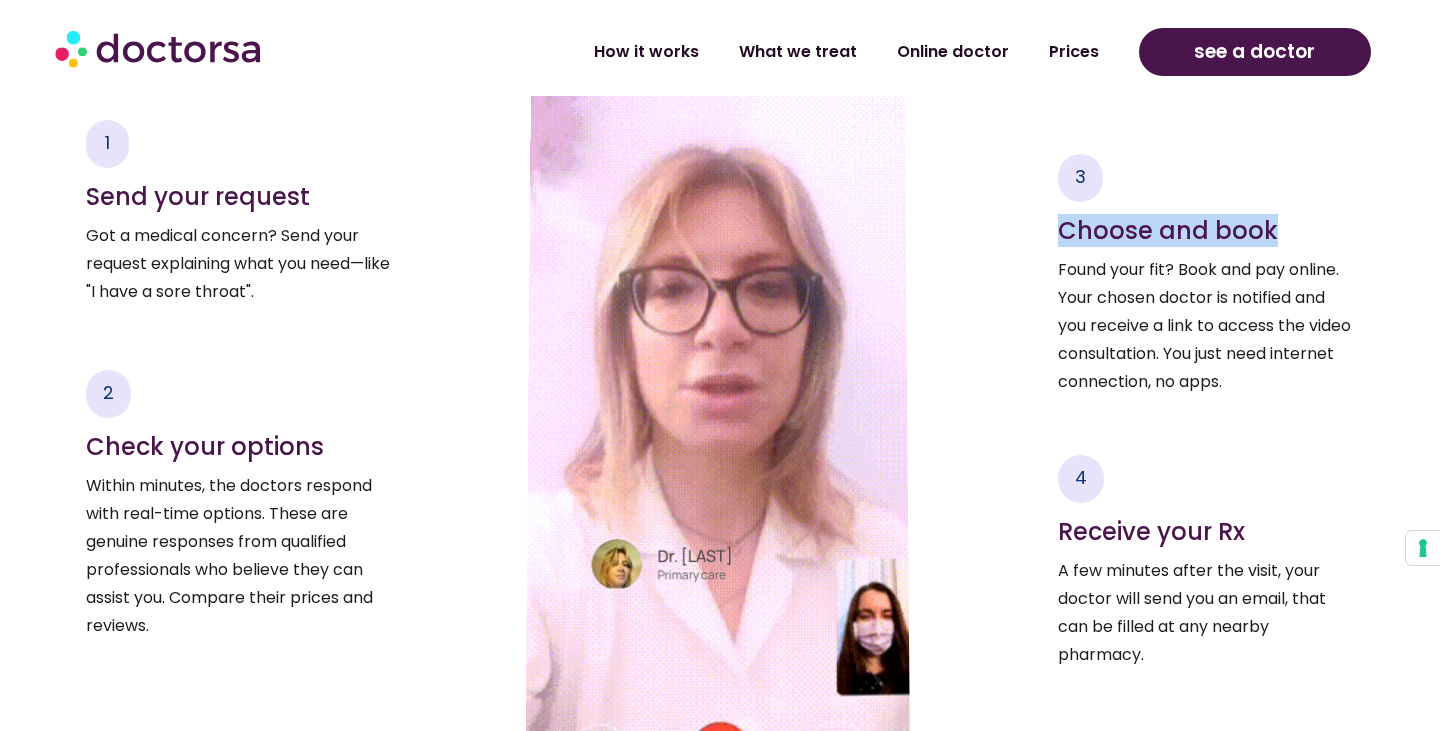 drag, startPoint x: 1363, startPoint y: 239, endPoint x: 1353, endPoint y: 145, distance: 94.53042 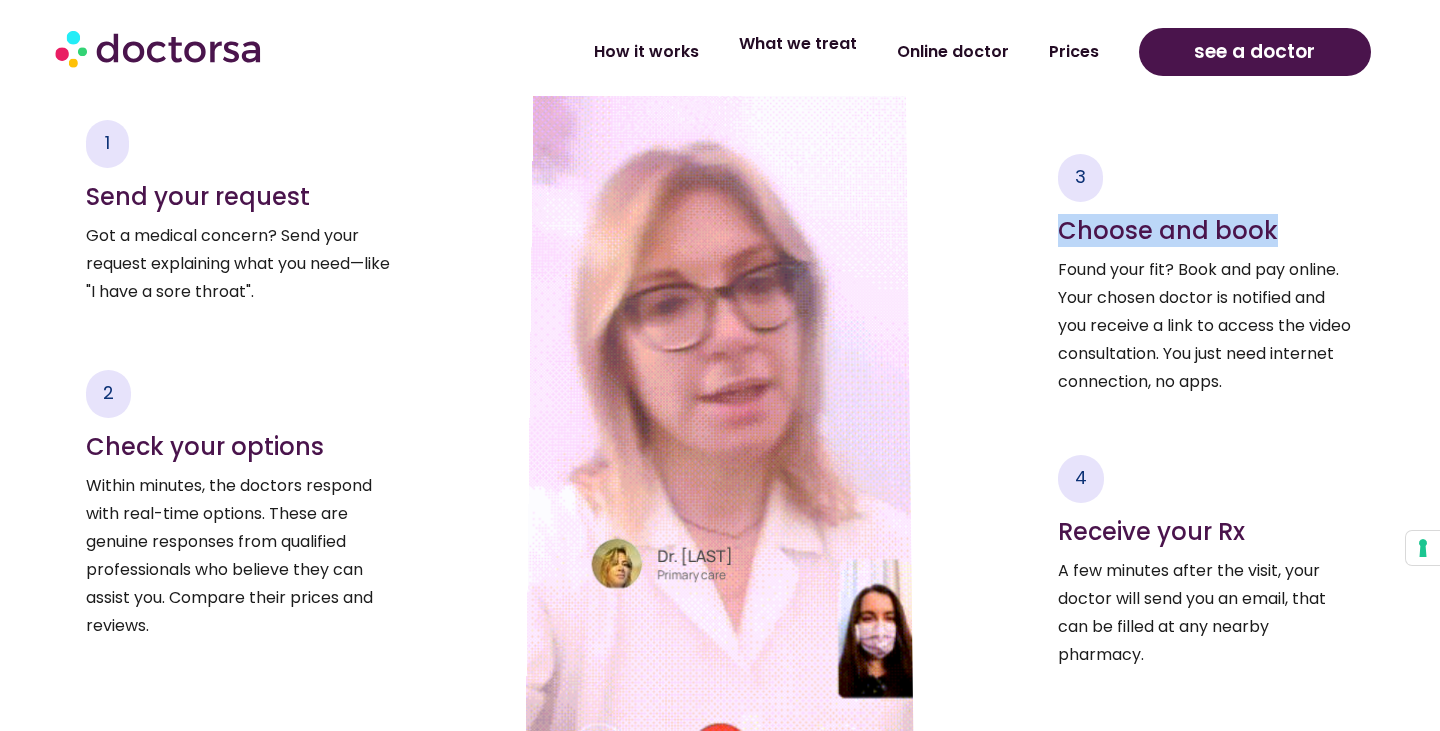 click on "What we treat" 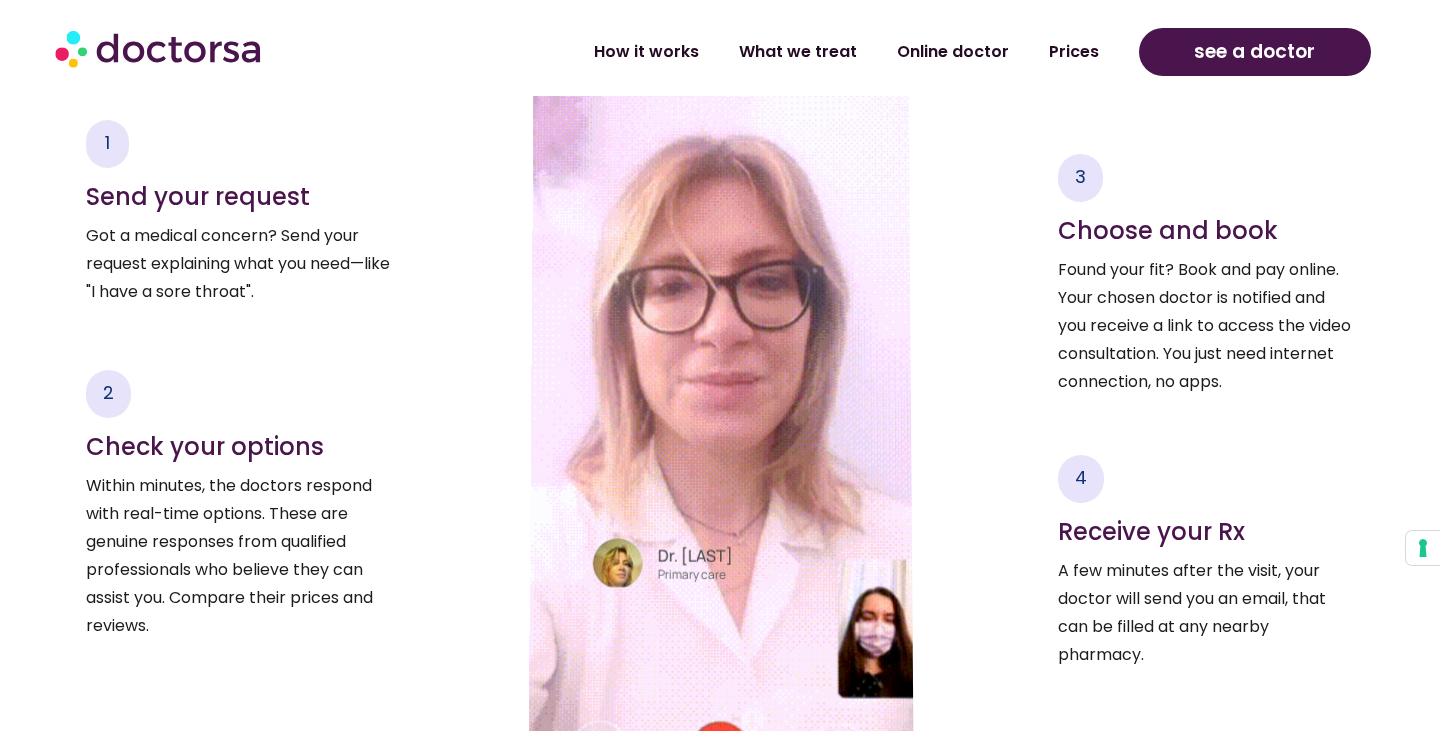 drag, startPoint x: 461, startPoint y: 142, endPoint x: 429, endPoint y: 168, distance: 41.231056 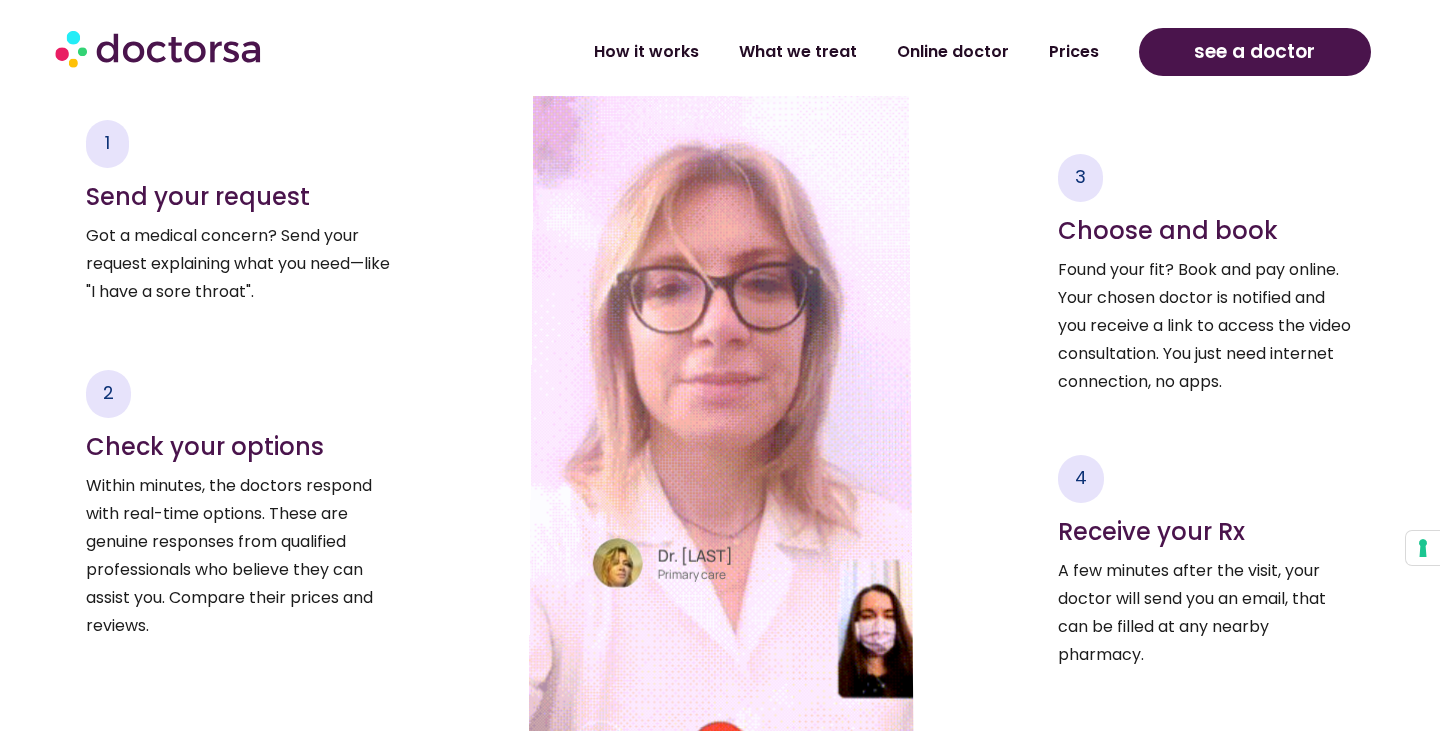click on "1
Send your request
Got a medical concern? Send your request explaining what you need—like "I have a sore throat".
2
Check your options
Within minutes, the doctors respond with real-time options. These are genuine responses from qualified professionals who believe they can assist you. Compare their prices and reviews.
3
Choose and book
Compare prices, see doctors' bio and reviews.  Choose the one you prefer and pay online with credit card.
4
Receive your Rx
A few minutes after the visit, your doctor will send you an e-prescription, so you can fill it at any nearby pharmacy." at bounding box center [297, 411] 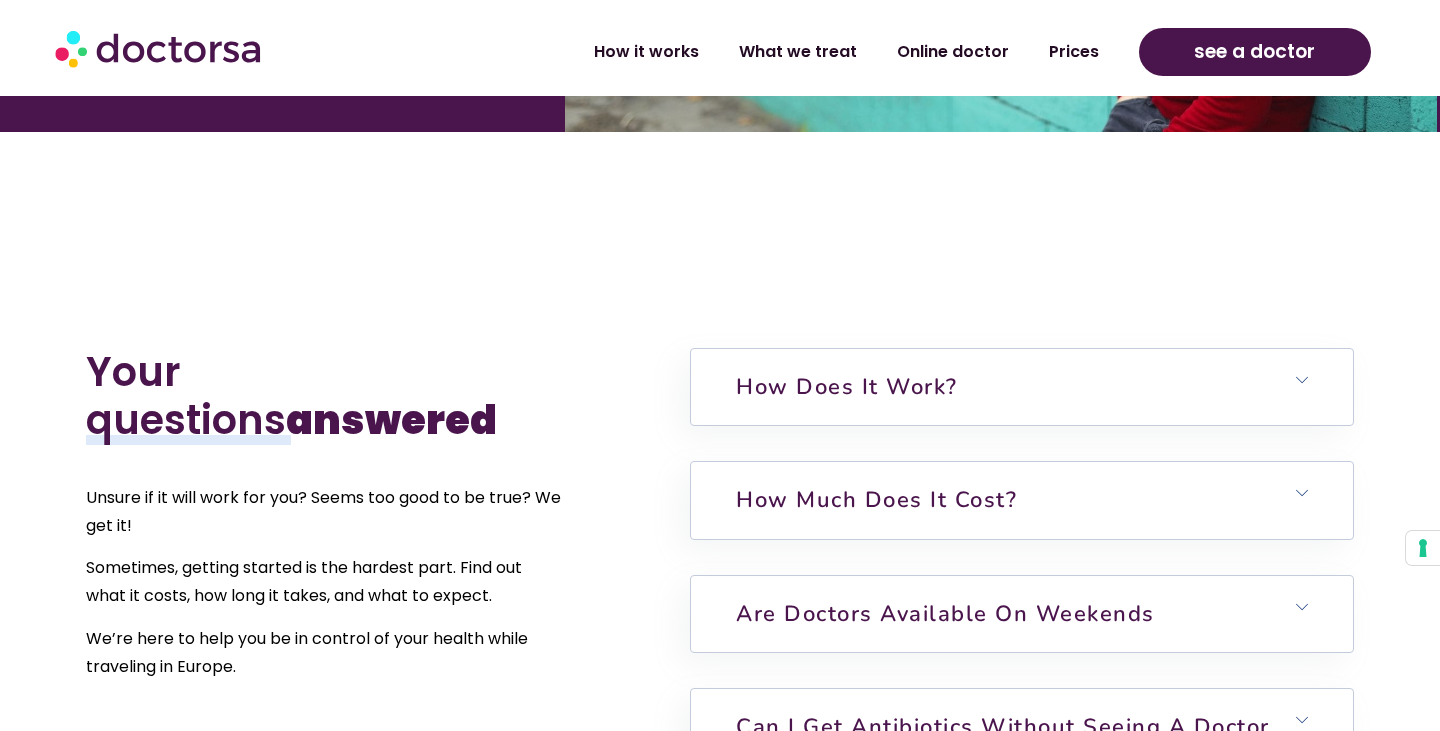 scroll, scrollTop: 3926, scrollLeft: 0, axis: vertical 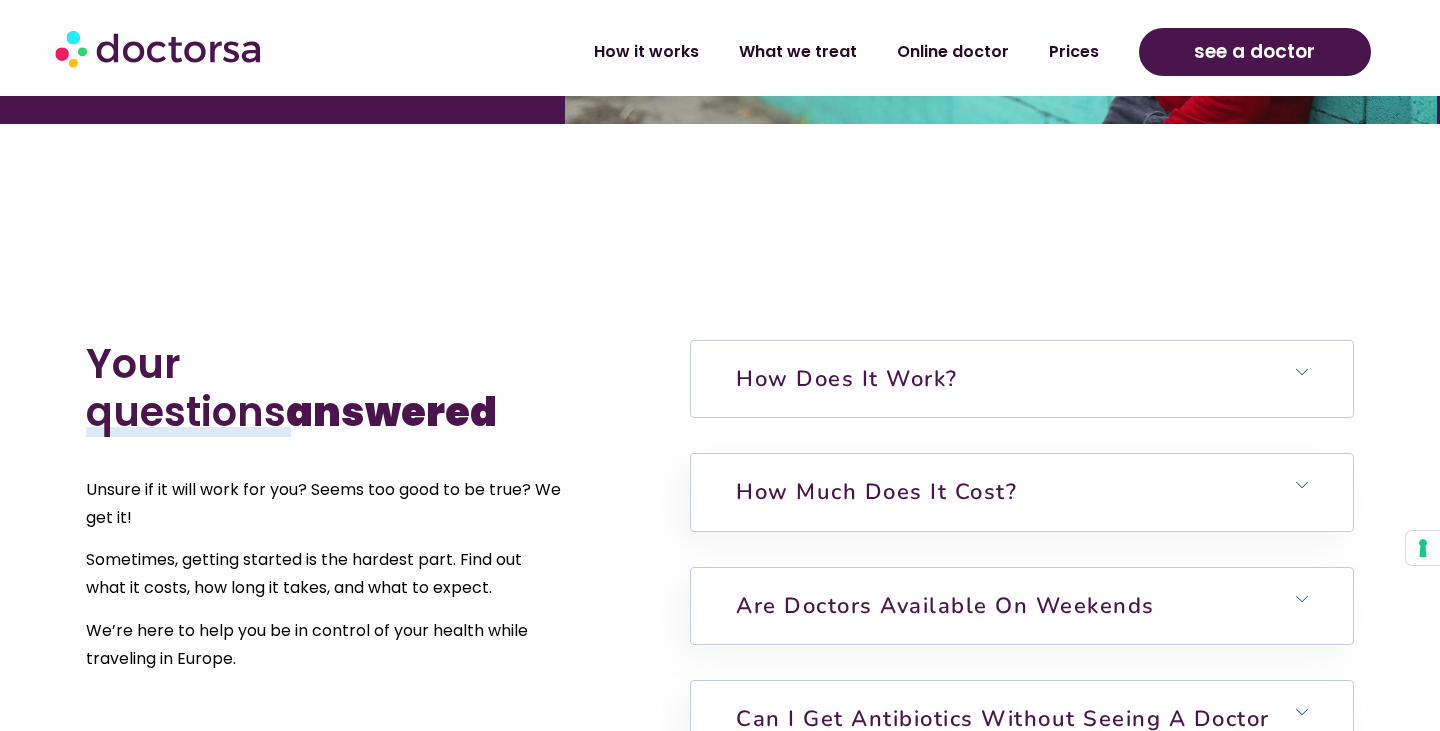click on "How does it work?" at bounding box center (1021, 379) 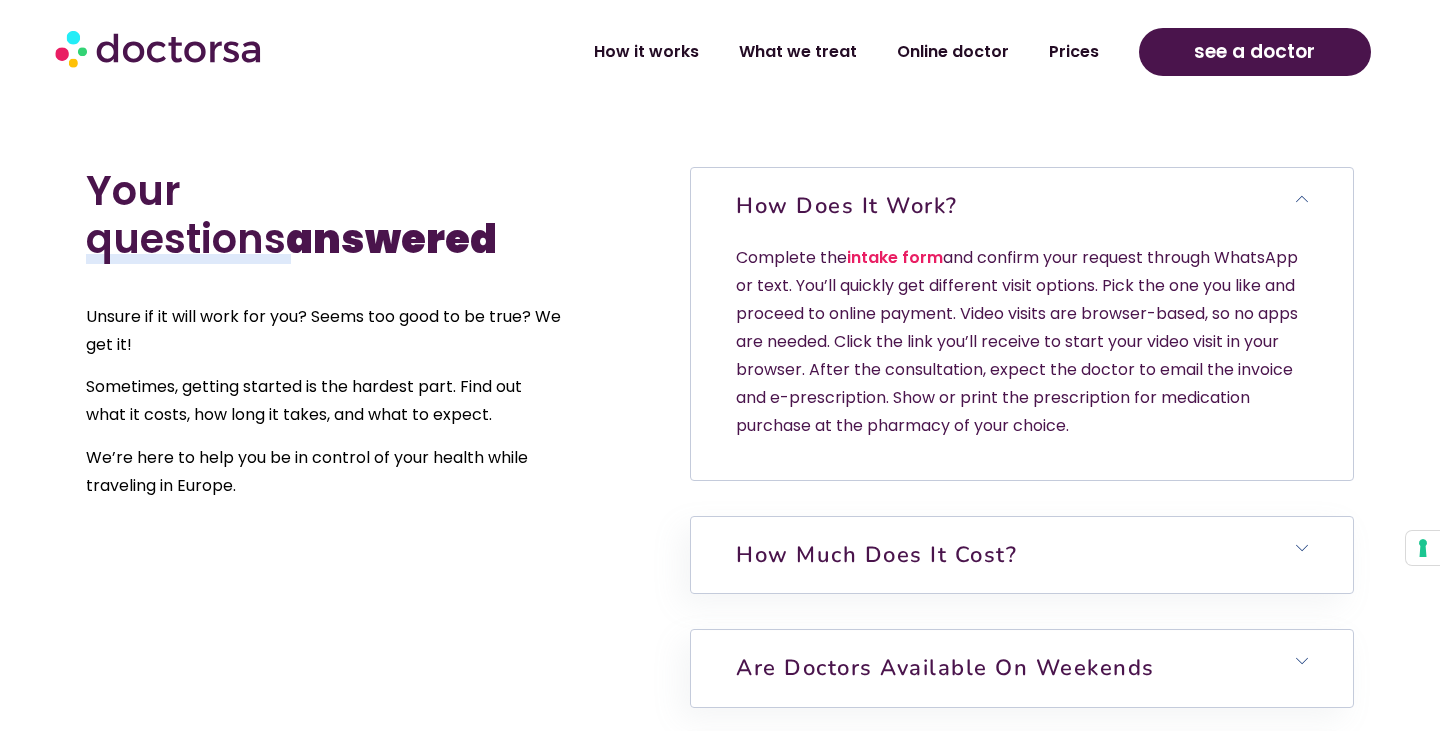 scroll, scrollTop: 4100, scrollLeft: 0, axis: vertical 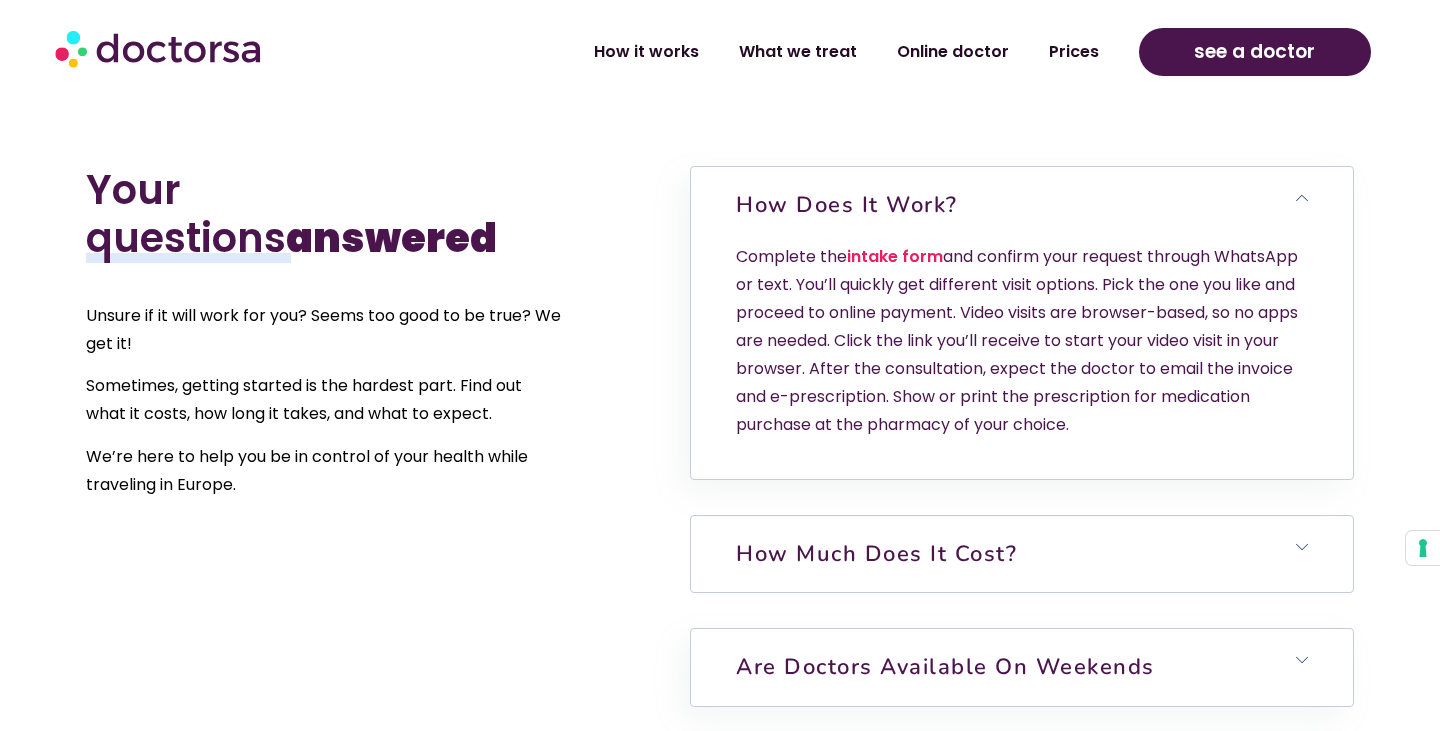 click 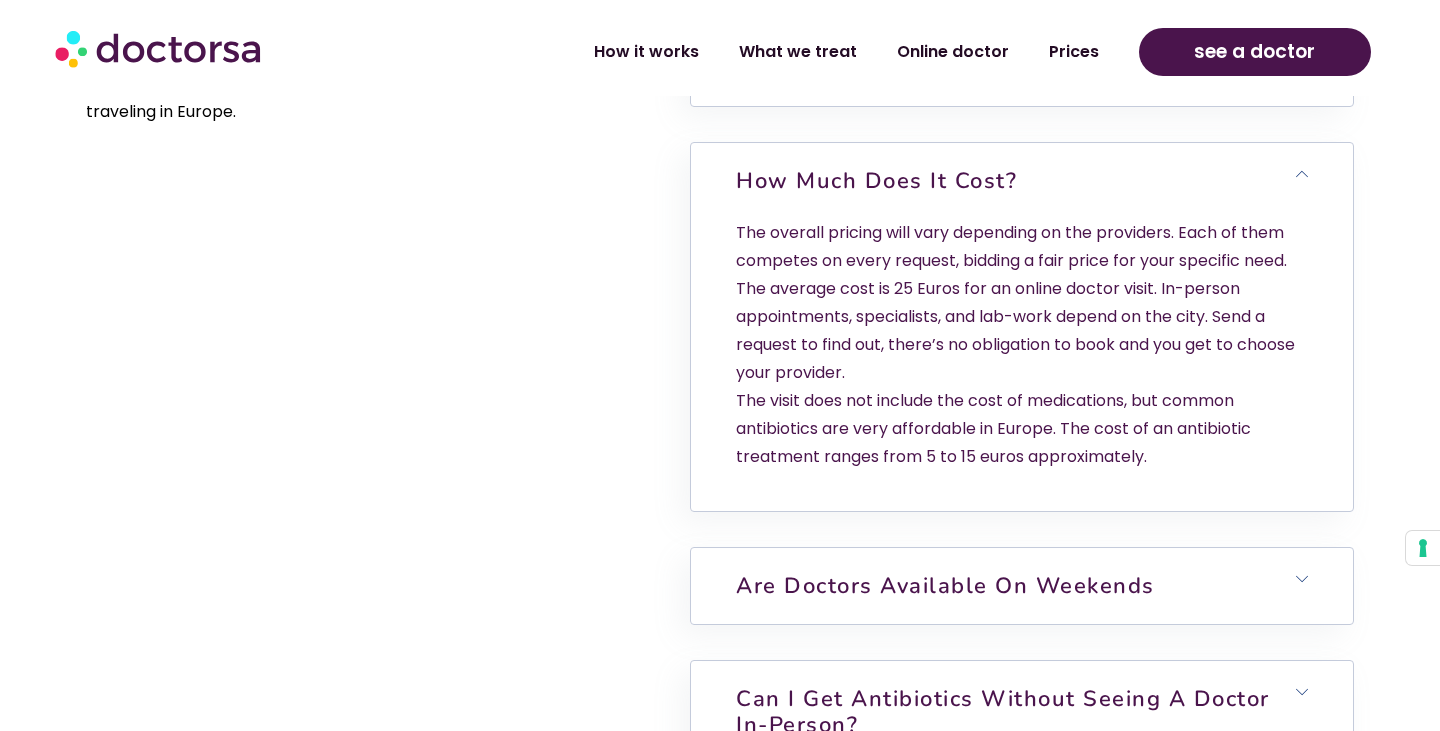 scroll, scrollTop: 4481, scrollLeft: 0, axis: vertical 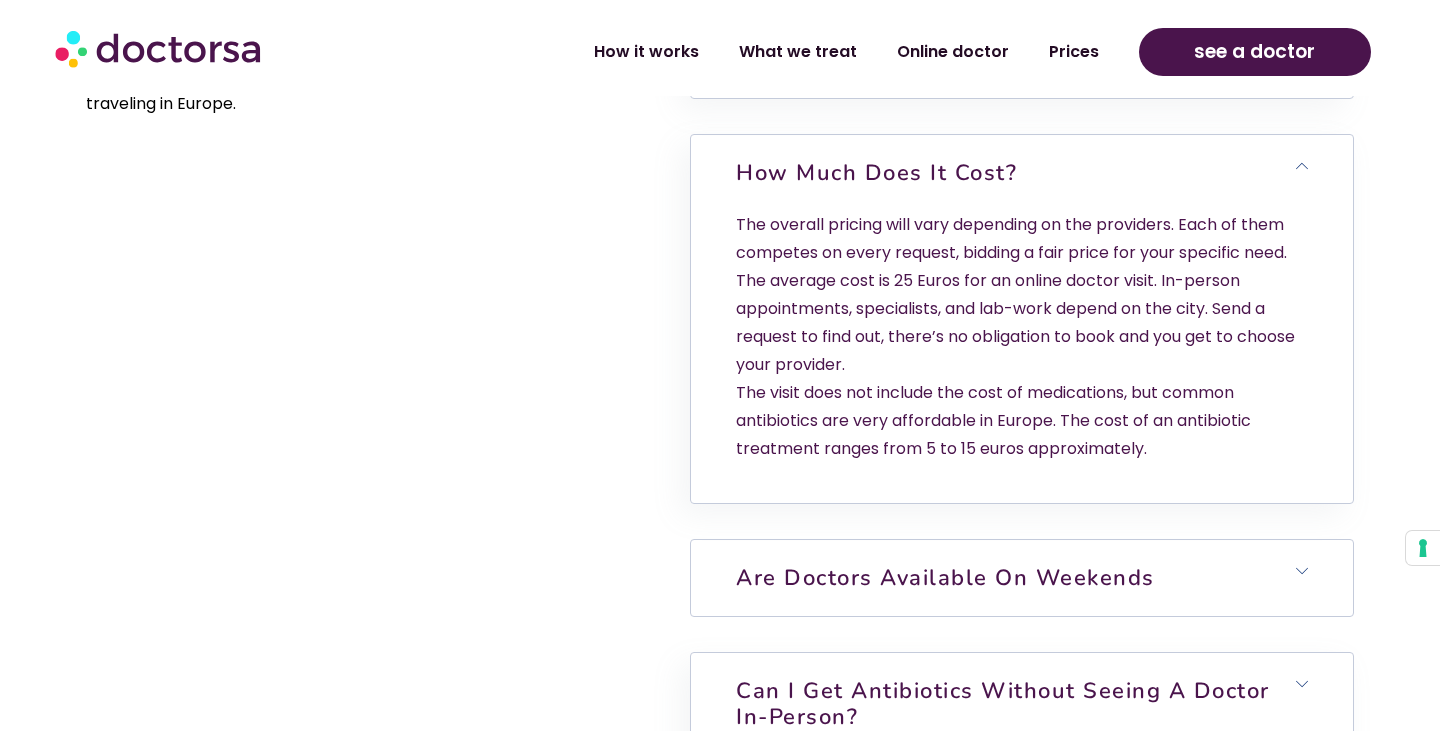 click 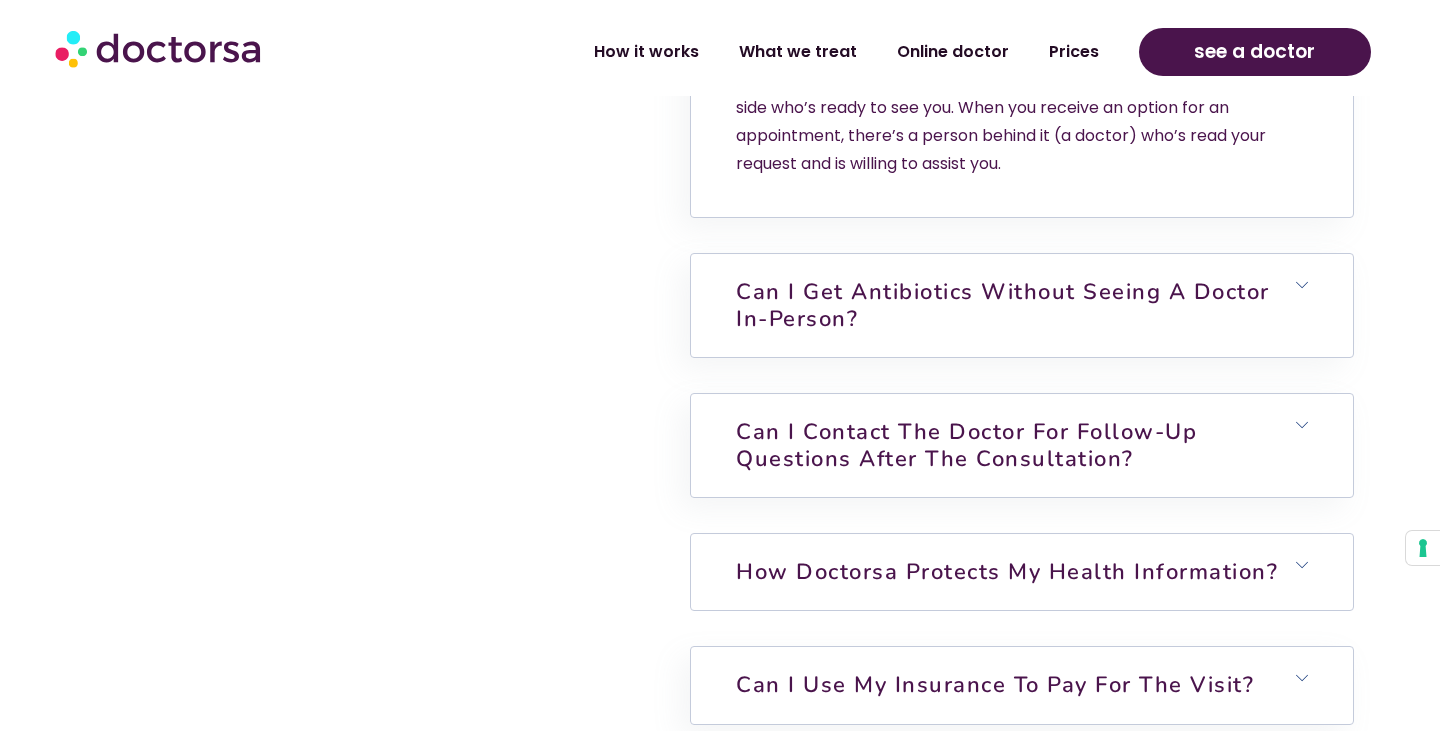 scroll, scrollTop: 5097, scrollLeft: 0, axis: vertical 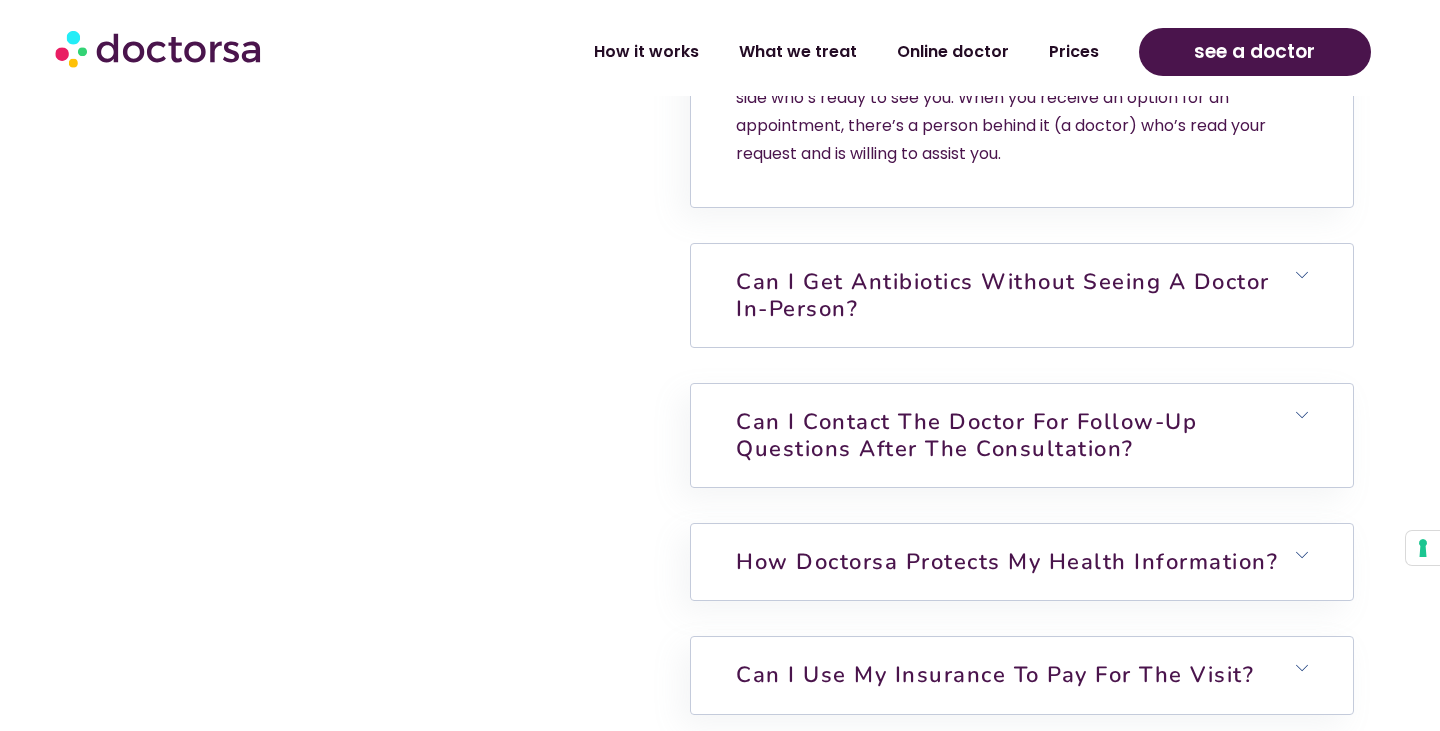 click on "Can I get antibiotics without seeing a doctor in-person?" at bounding box center [1021, 295] 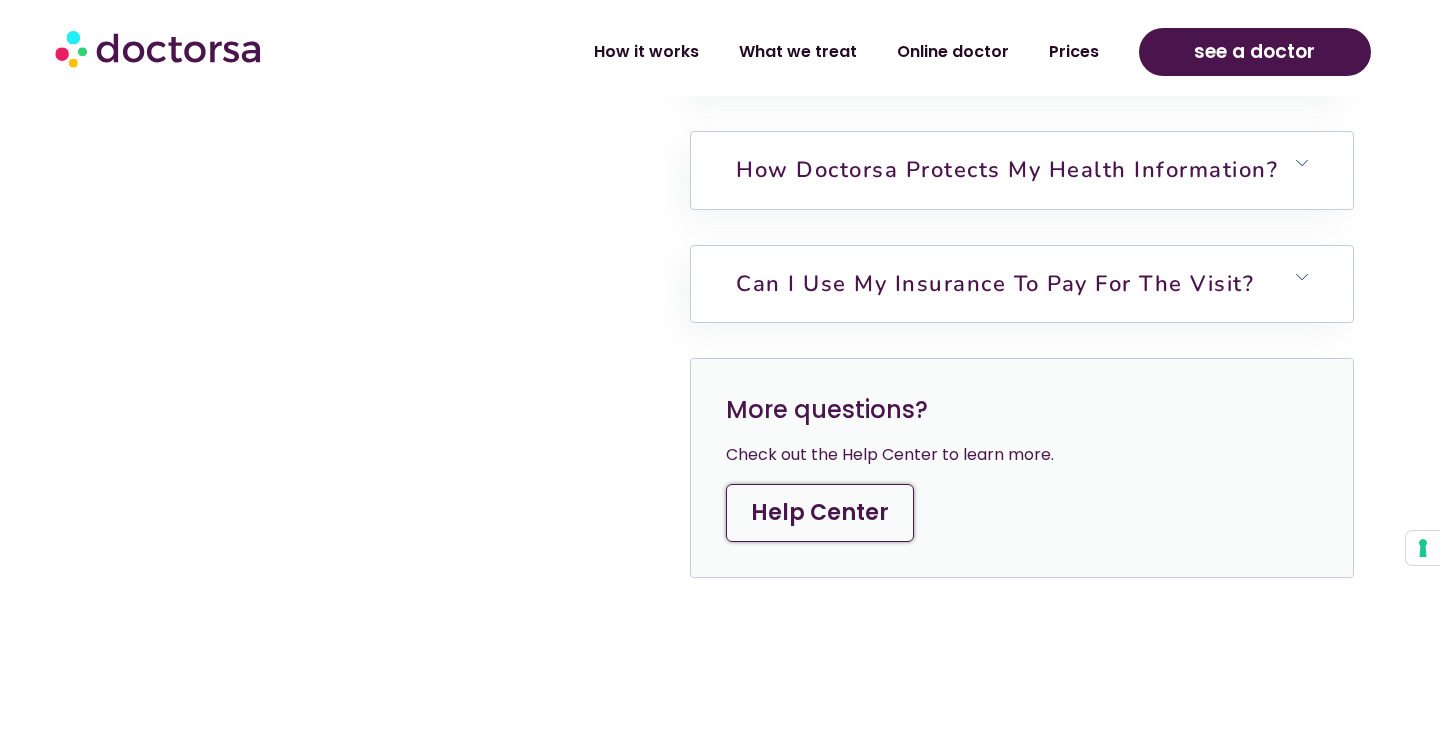 scroll, scrollTop: 5670, scrollLeft: 0, axis: vertical 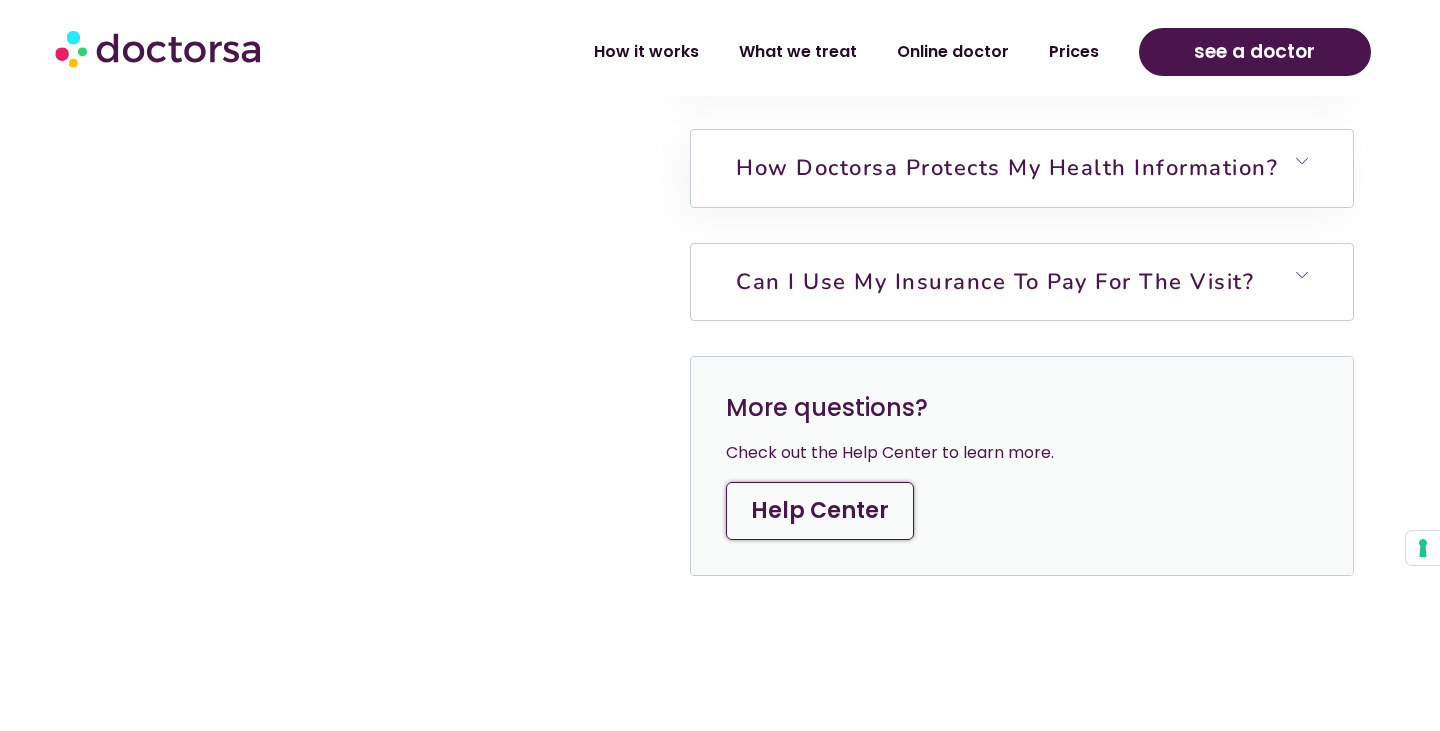 click on "Can I use my insurance to pay for the visit?" at bounding box center (1021, 282) 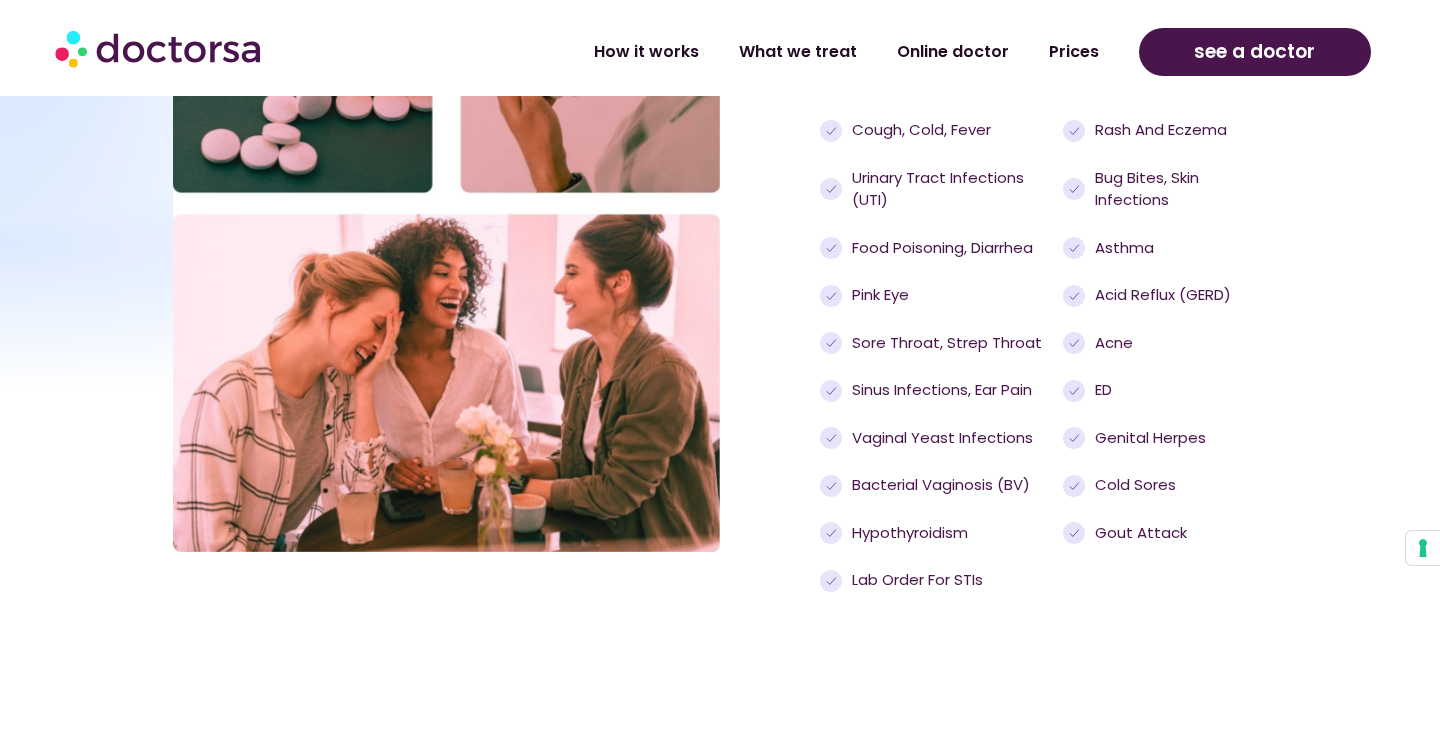 scroll, scrollTop: 1241, scrollLeft: 0, axis: vertical 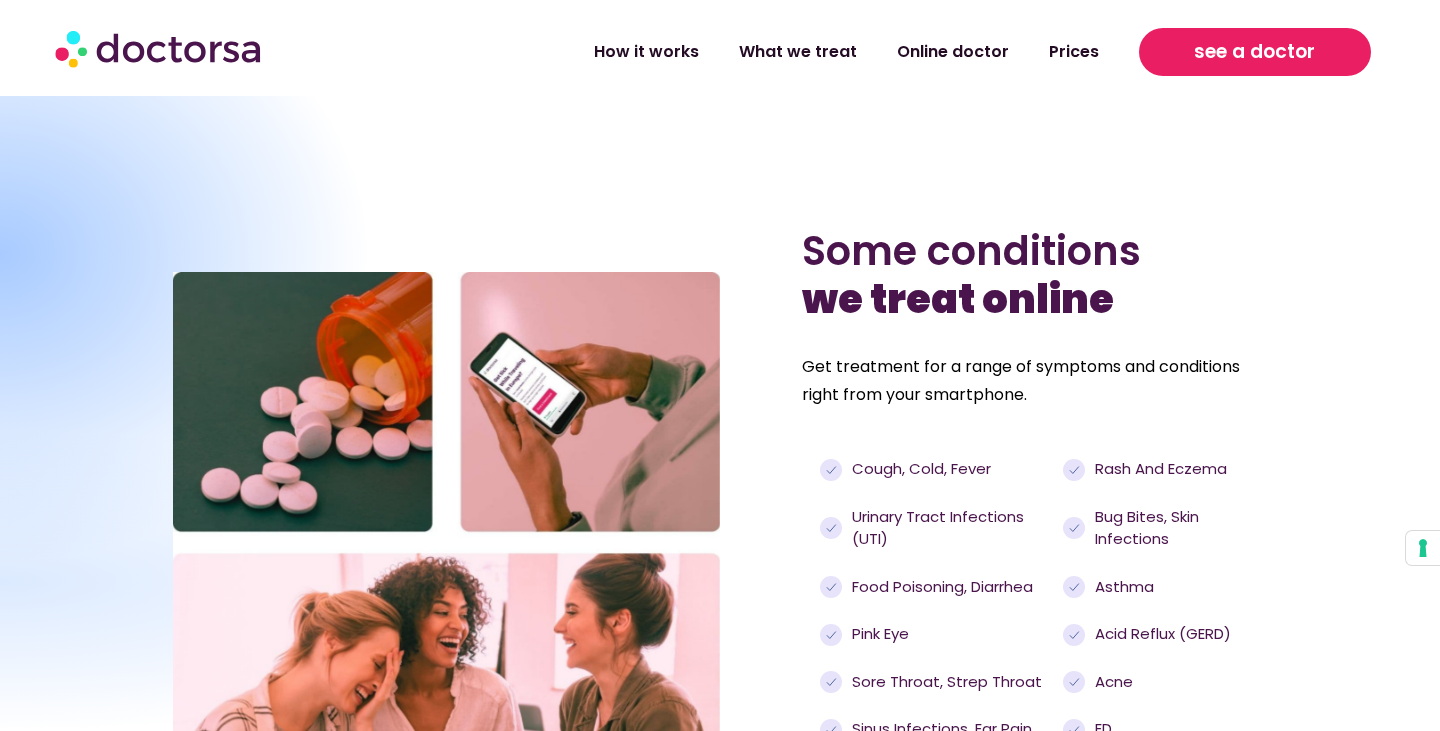 click on "see a doctor" at bounding box center (1254, 52) 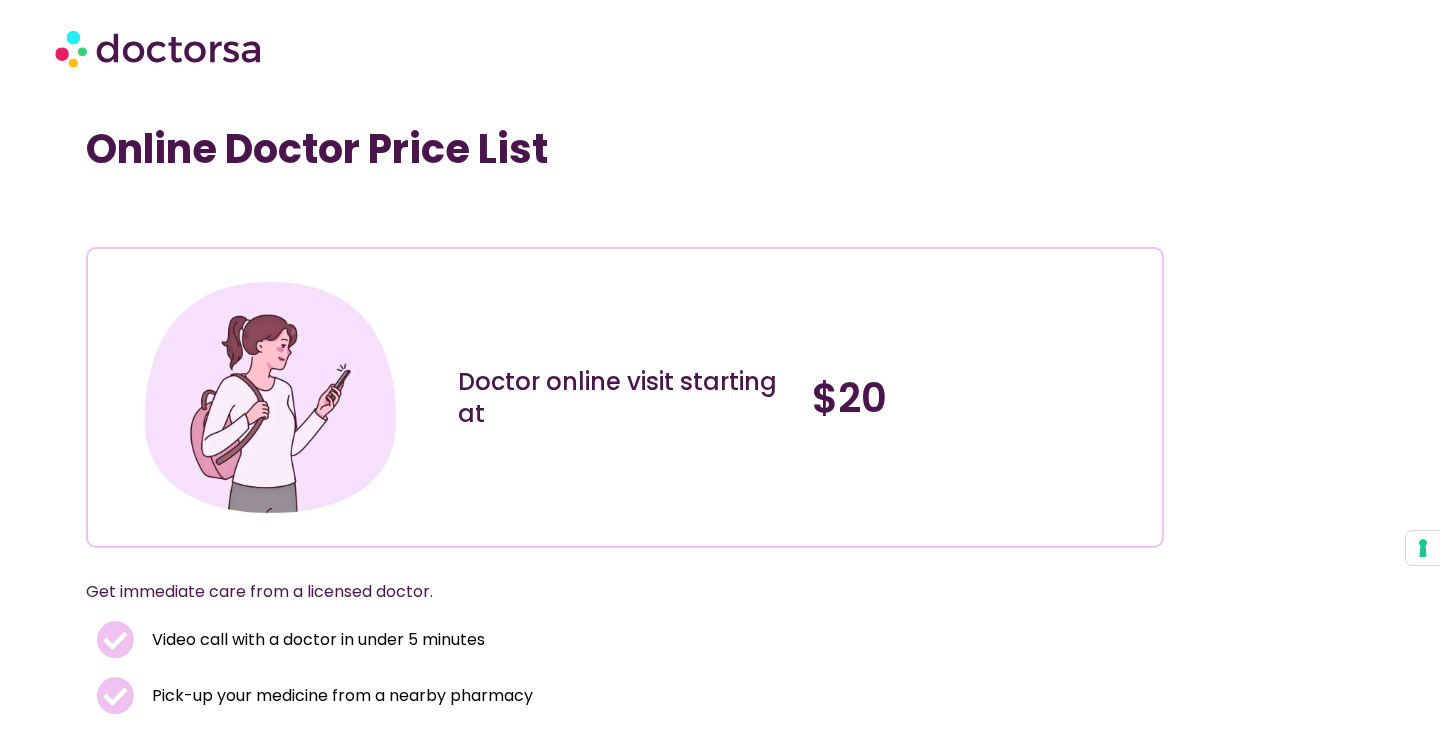 scroll, scrollTop: 14, scrollLeft: 0, axis: vertical 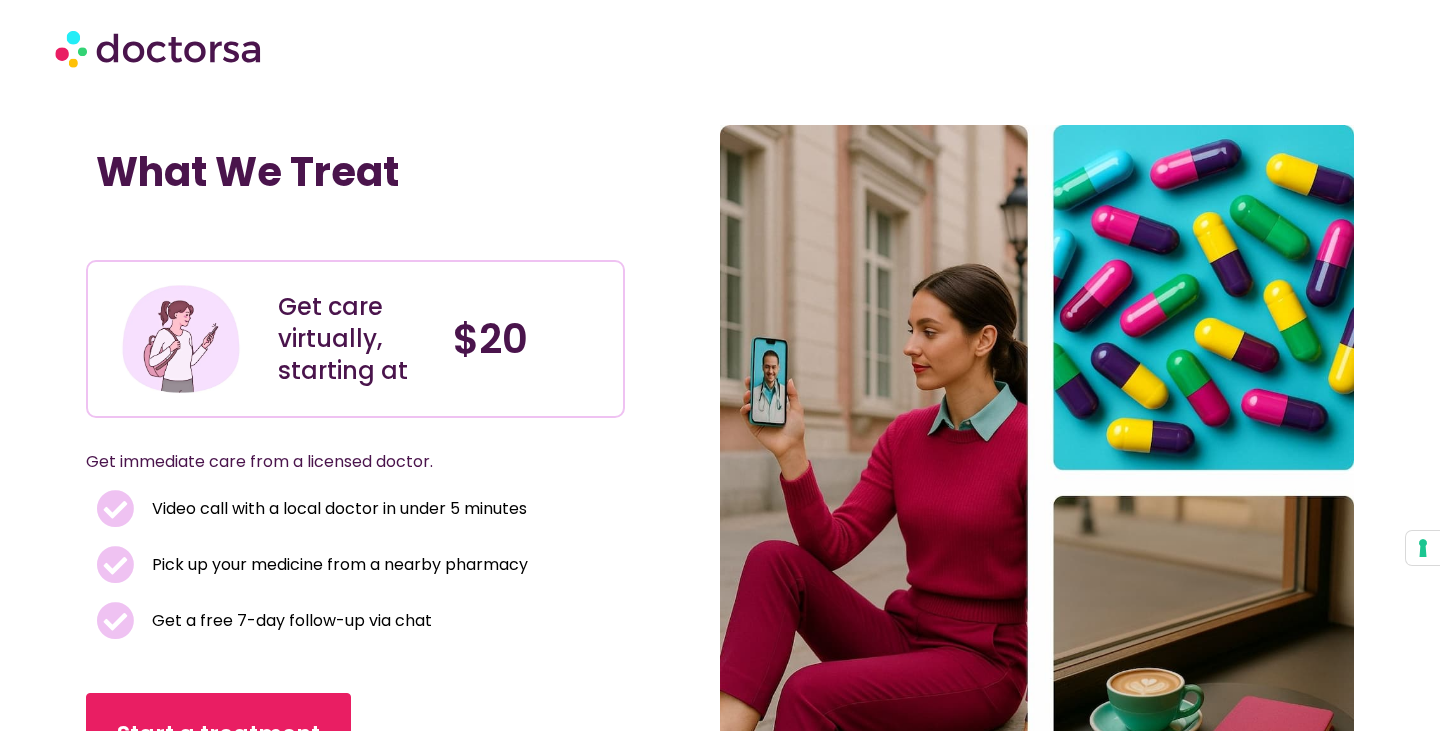 drag, startPoint x: 632, startPoint y: 537, endPoint x: 631, endPoint y: 518, distance: 19.026299 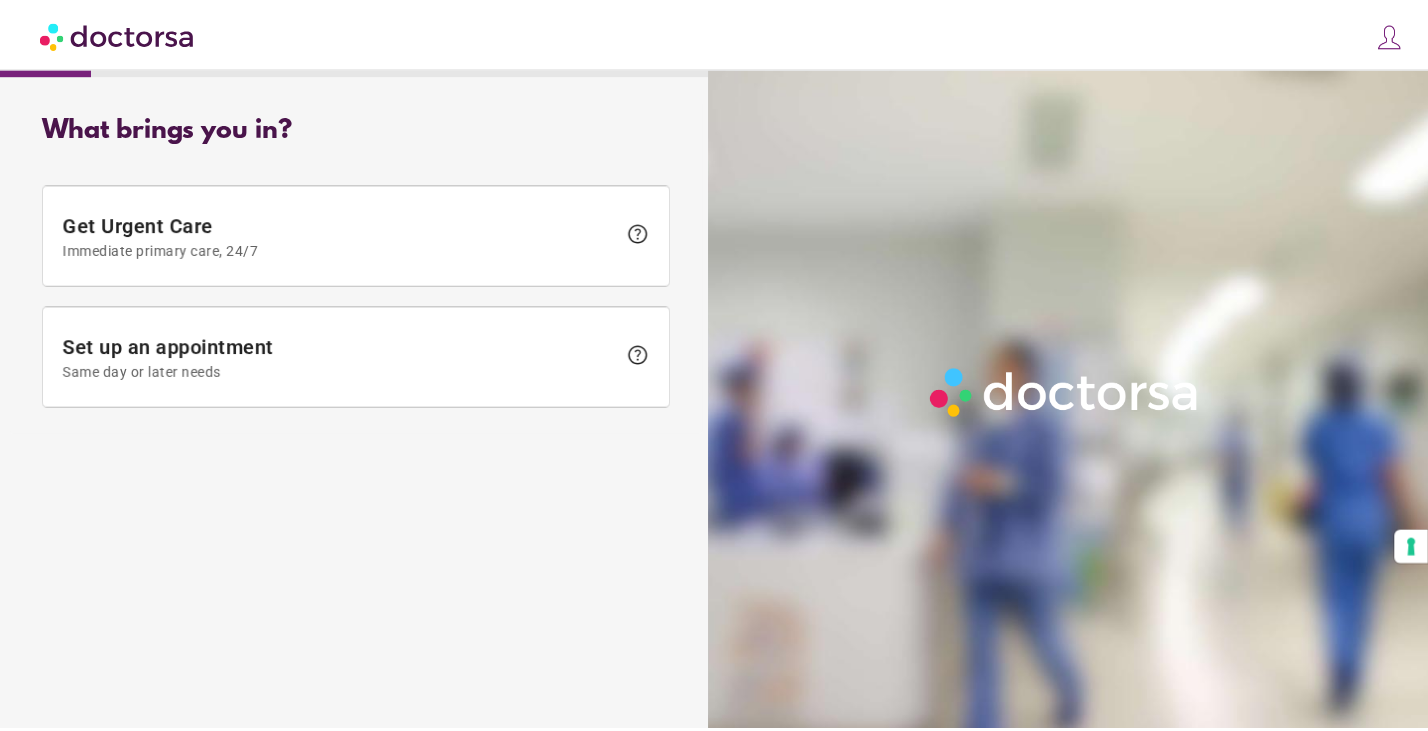 scroll, scrollTop: 0, scrollLeft: 0, axis: both 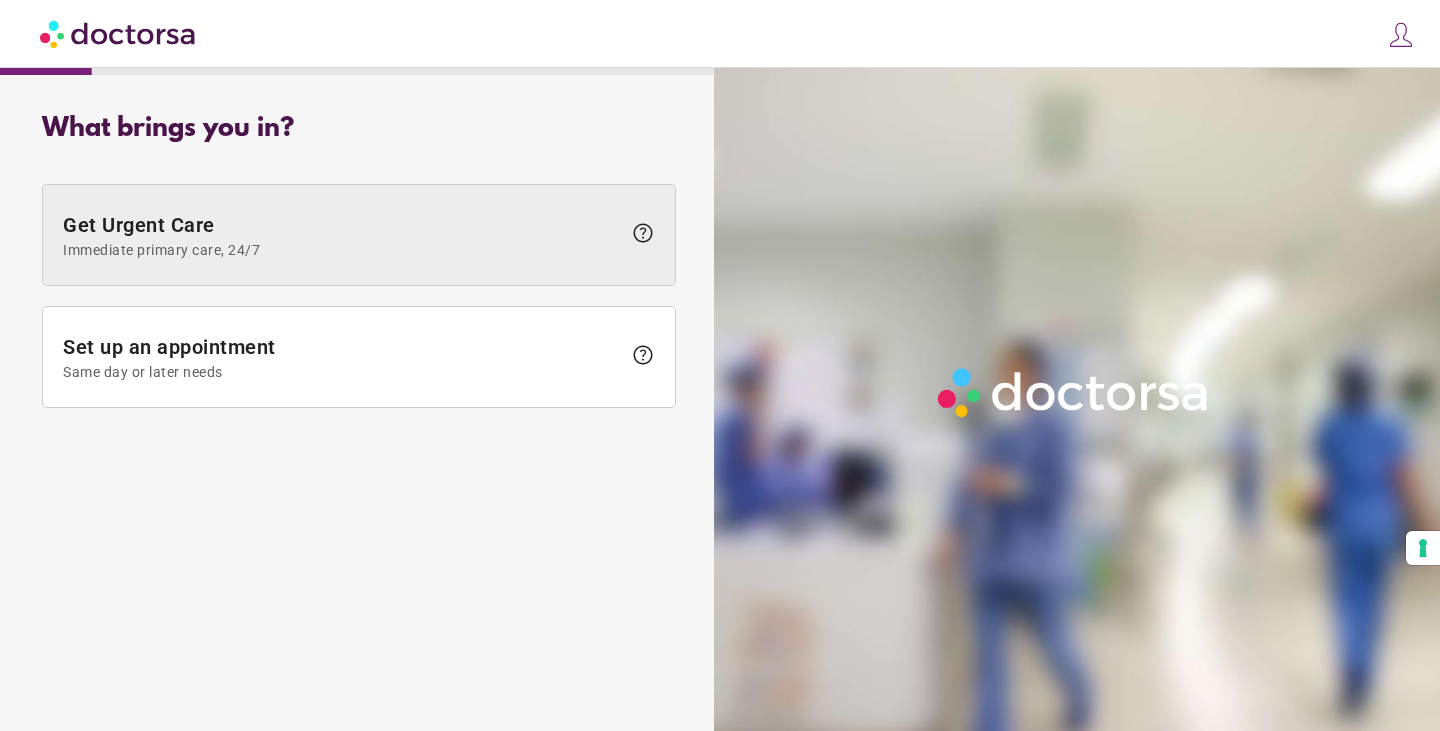 click on "Immediate primary care, 24/7" at bounding box center [342, 250] 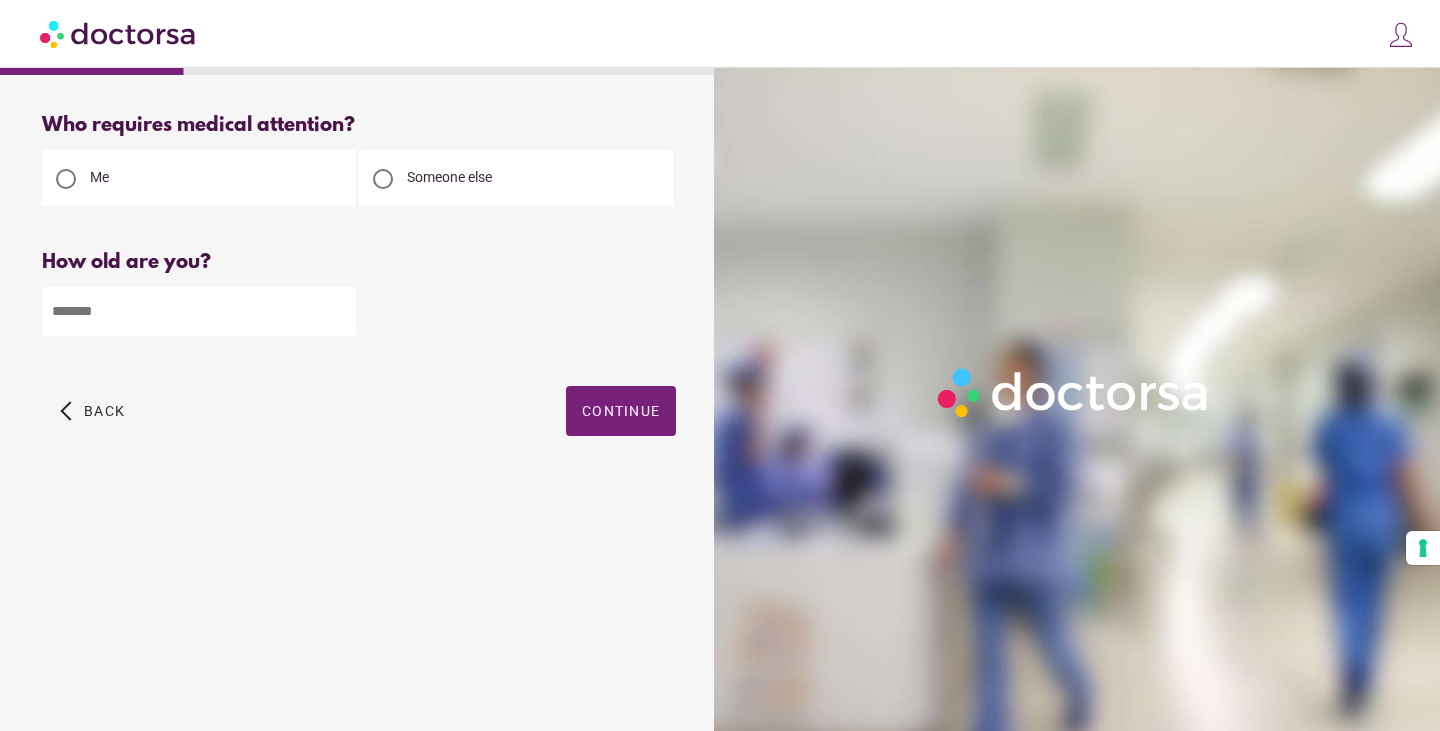 type on "*" 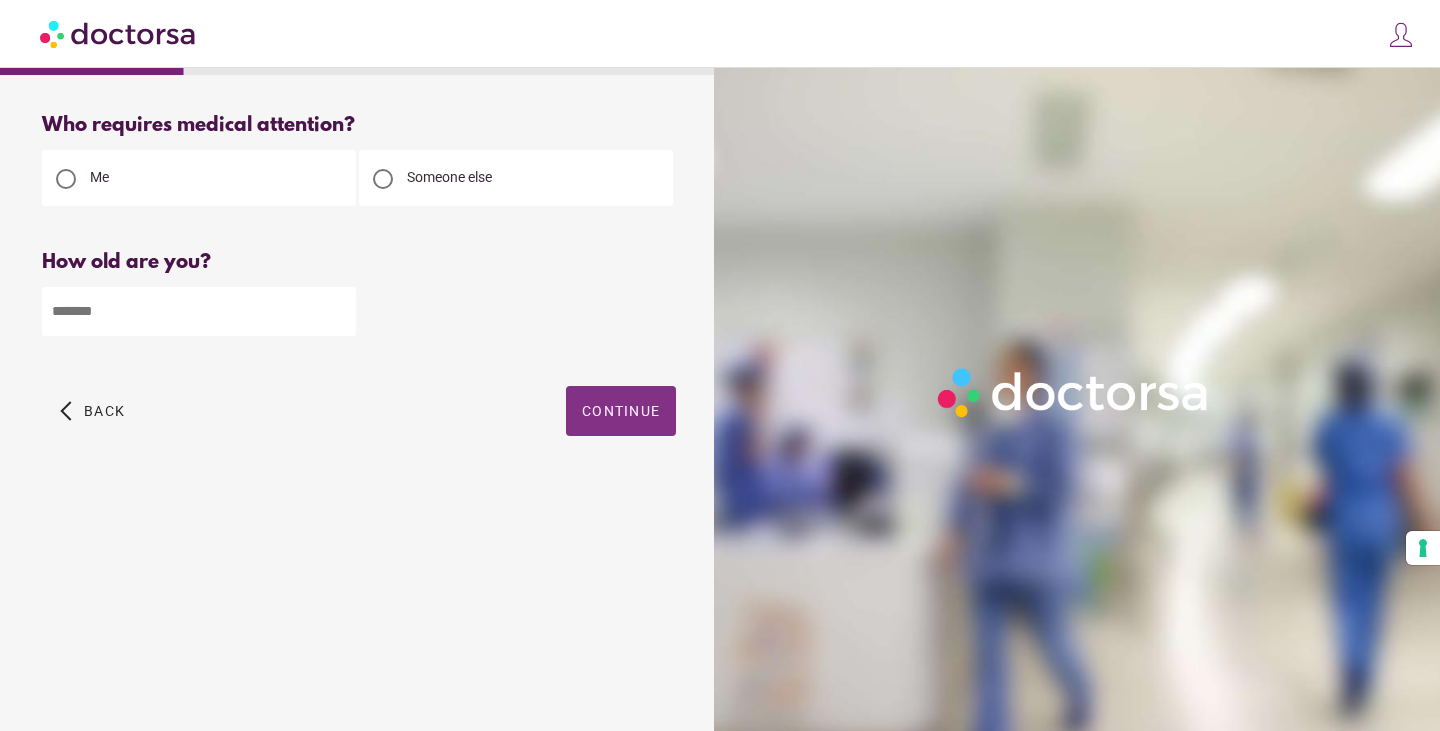 type on "**" 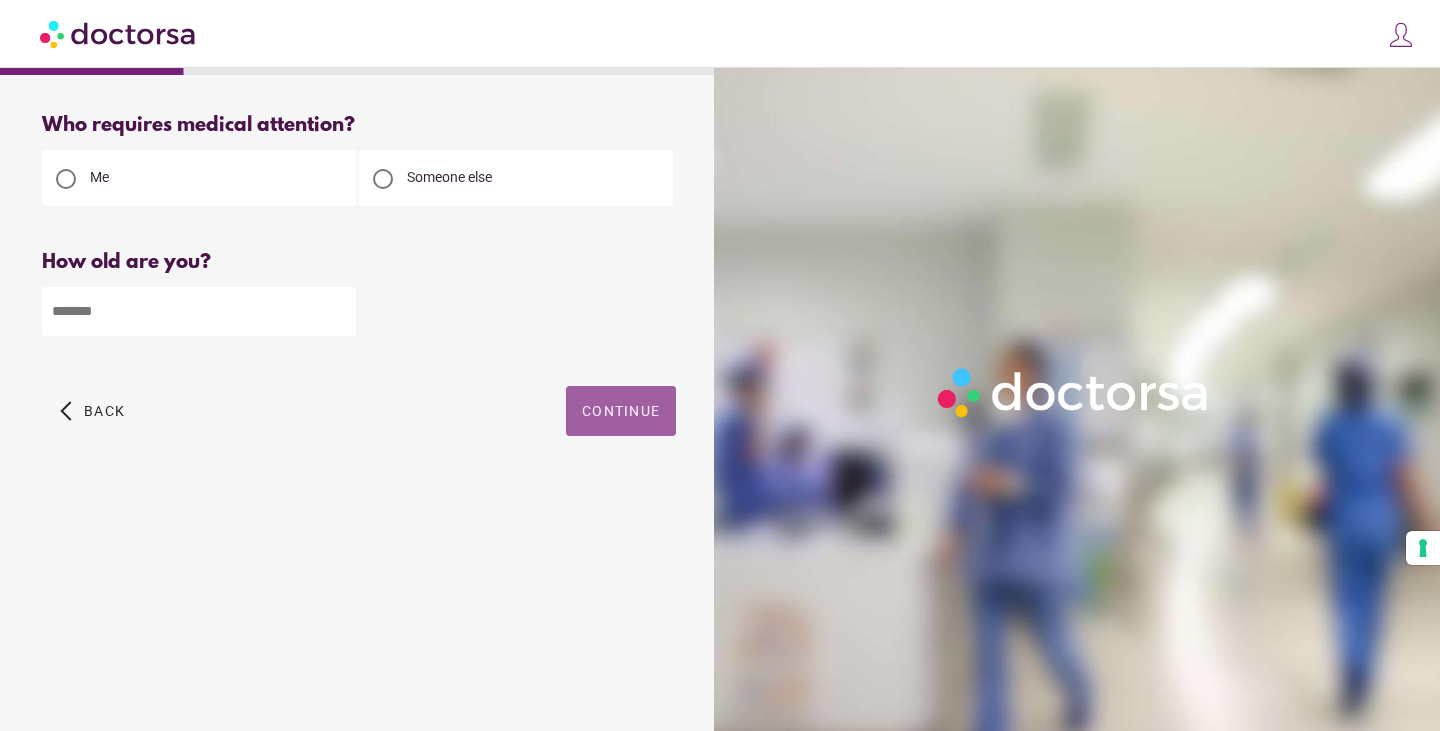 click at bounding box center [621, 411] 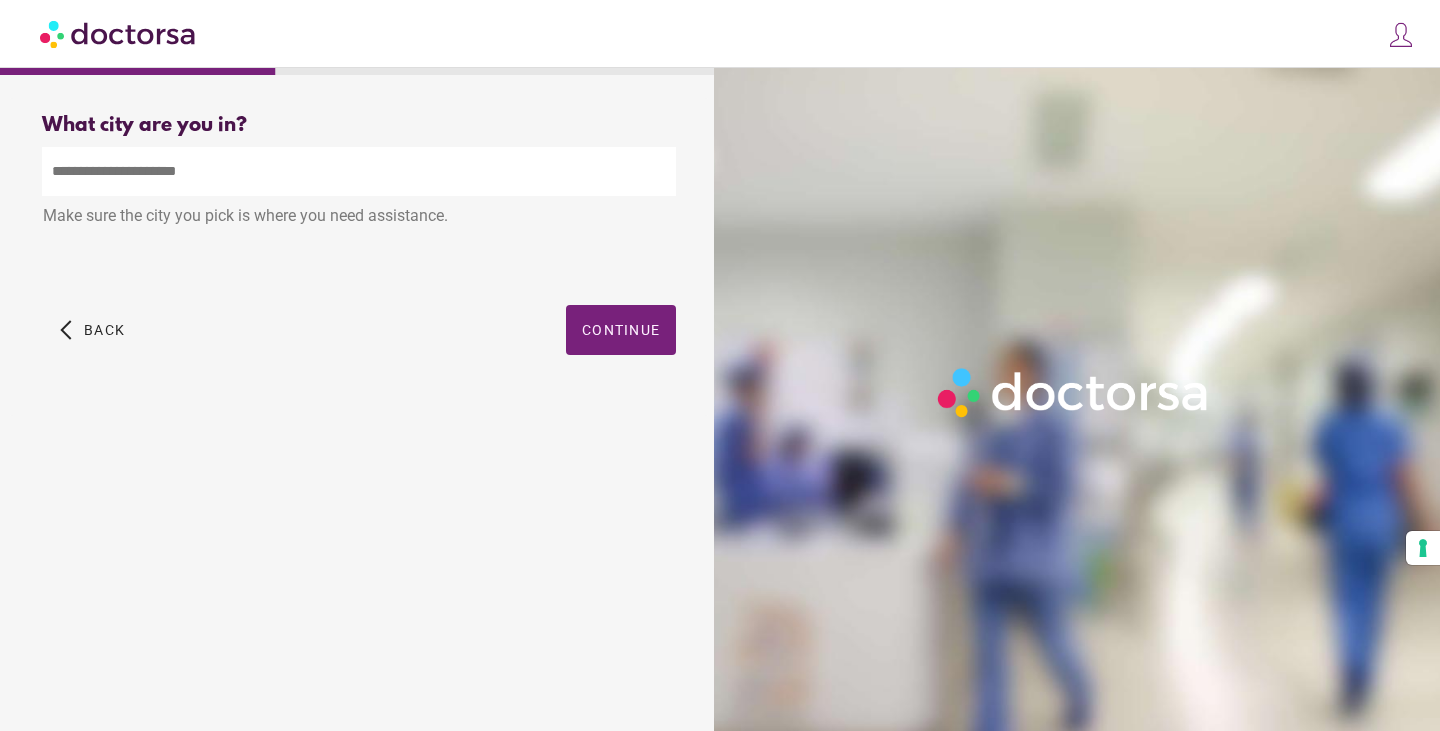click at bounding box center (359, 171) 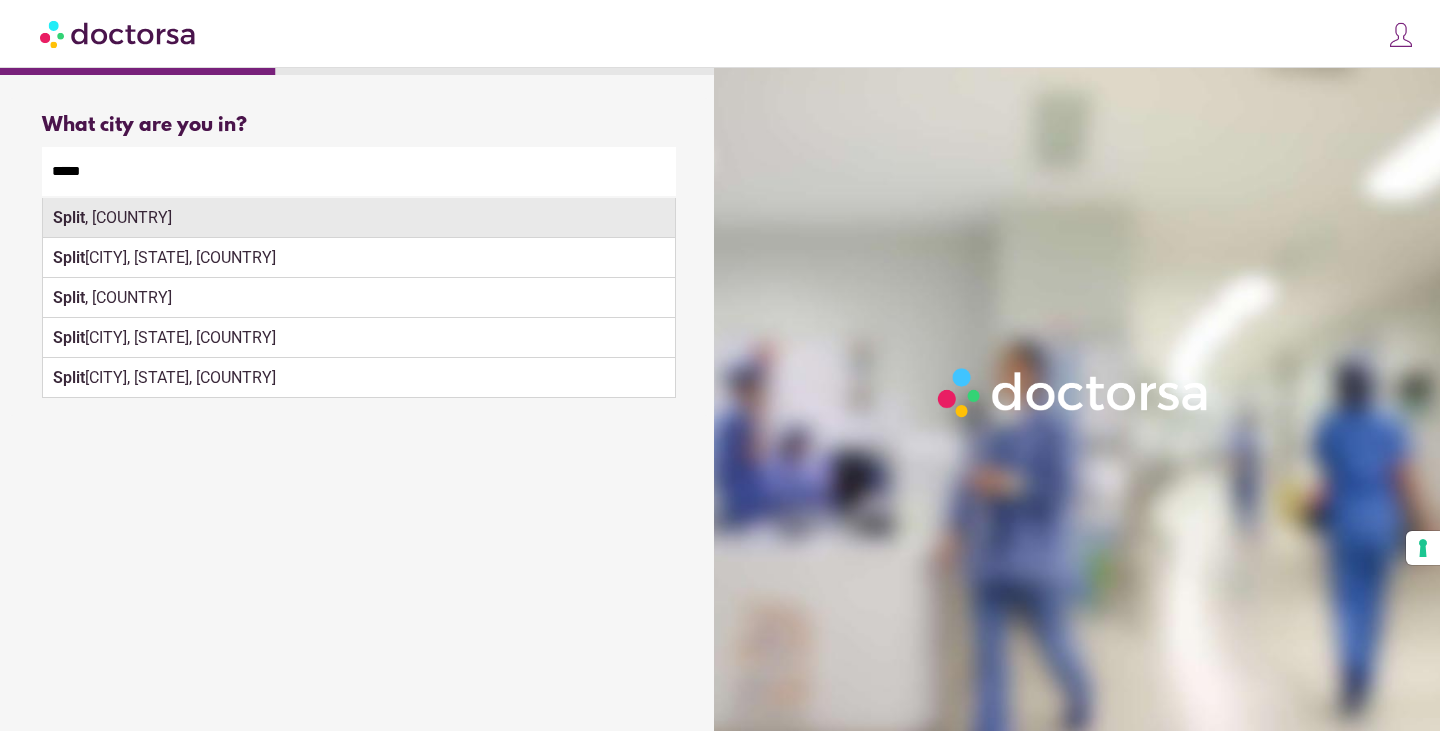 click on "Split , Croatia" at bounding box center [359, 218] 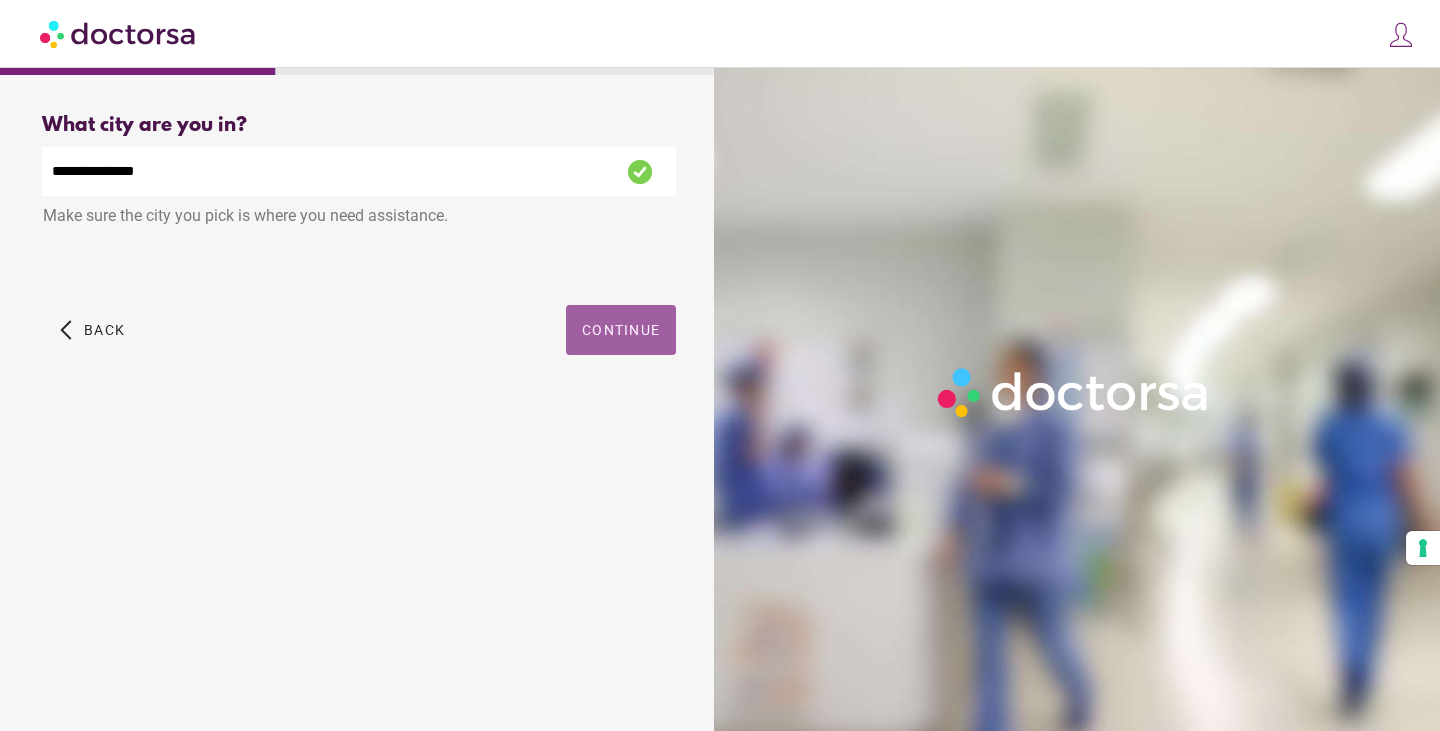 click at bounding box center (621, 330) 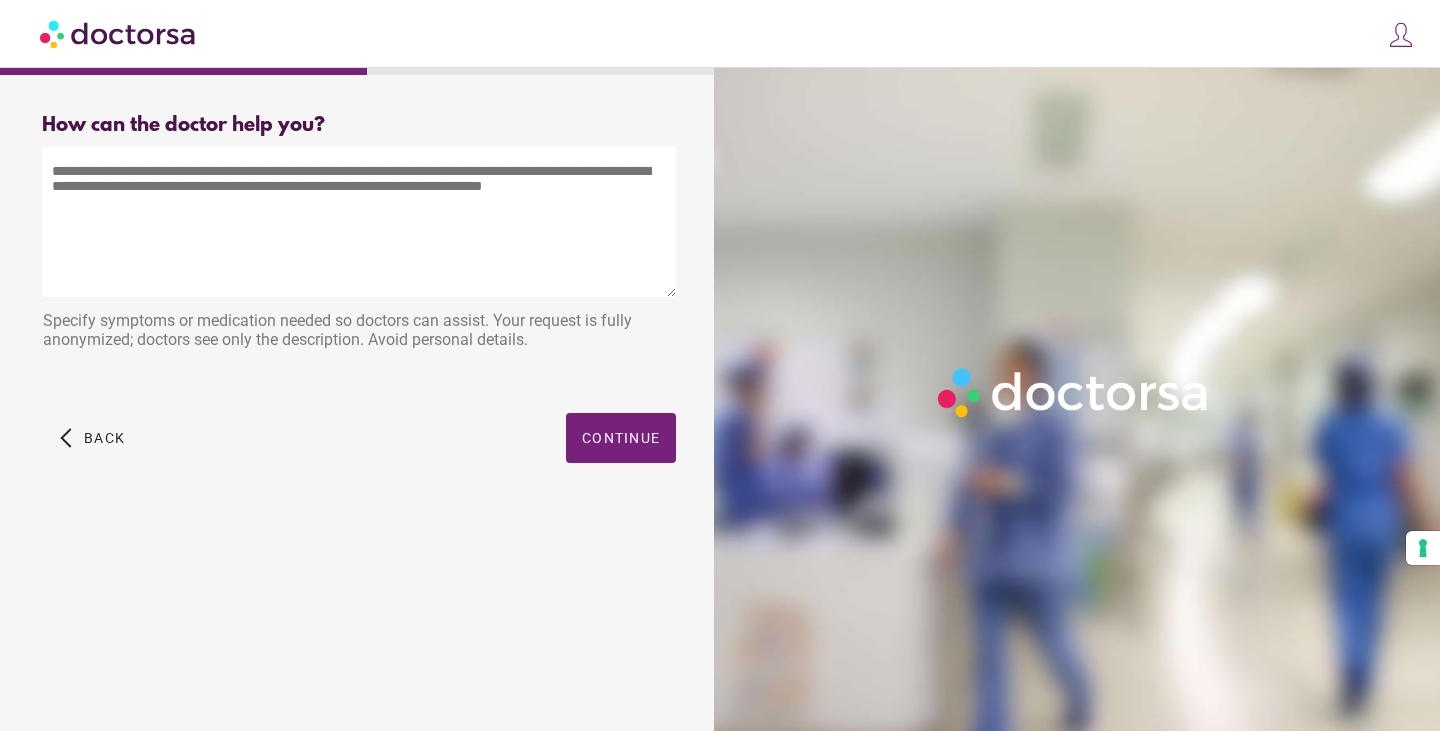 click at bounding box center [359, 222] 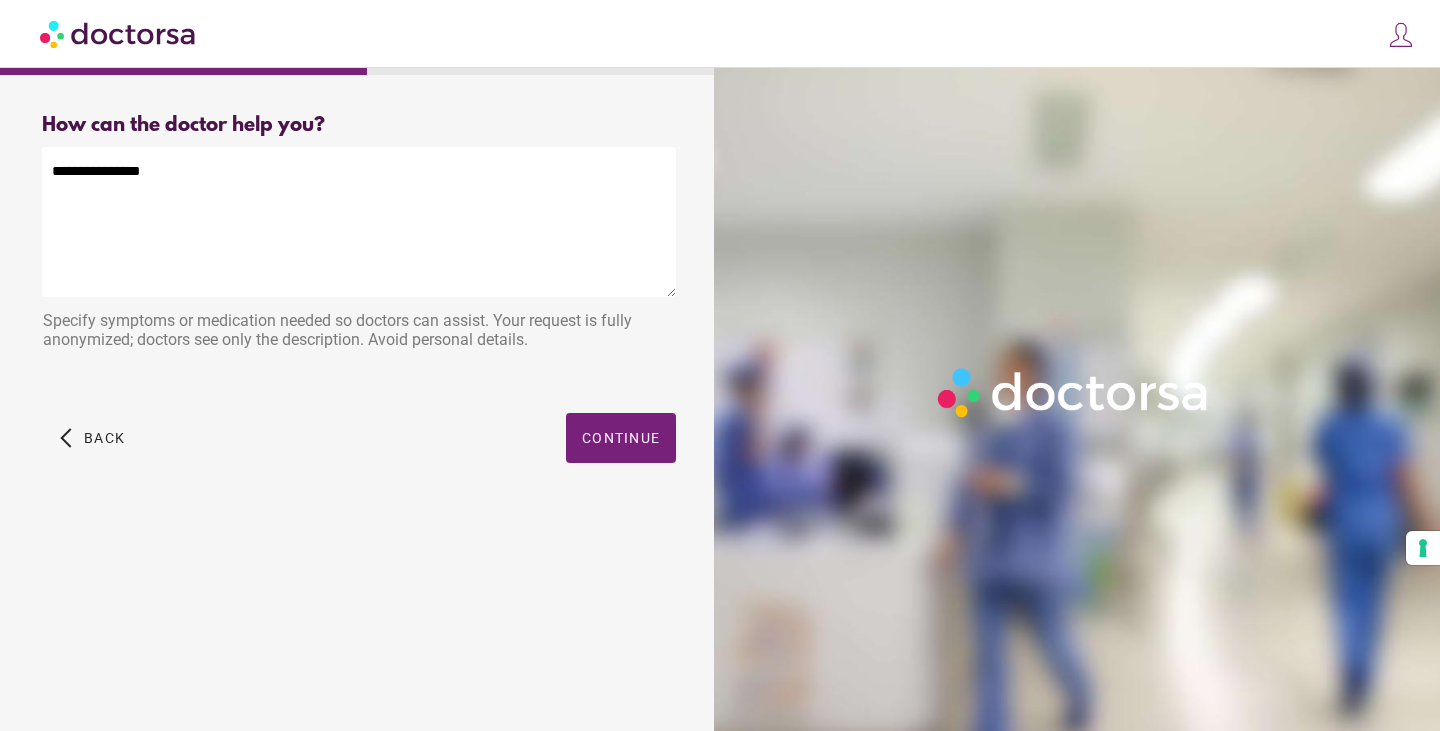 click on "**********" at bounding box center [359, 222] 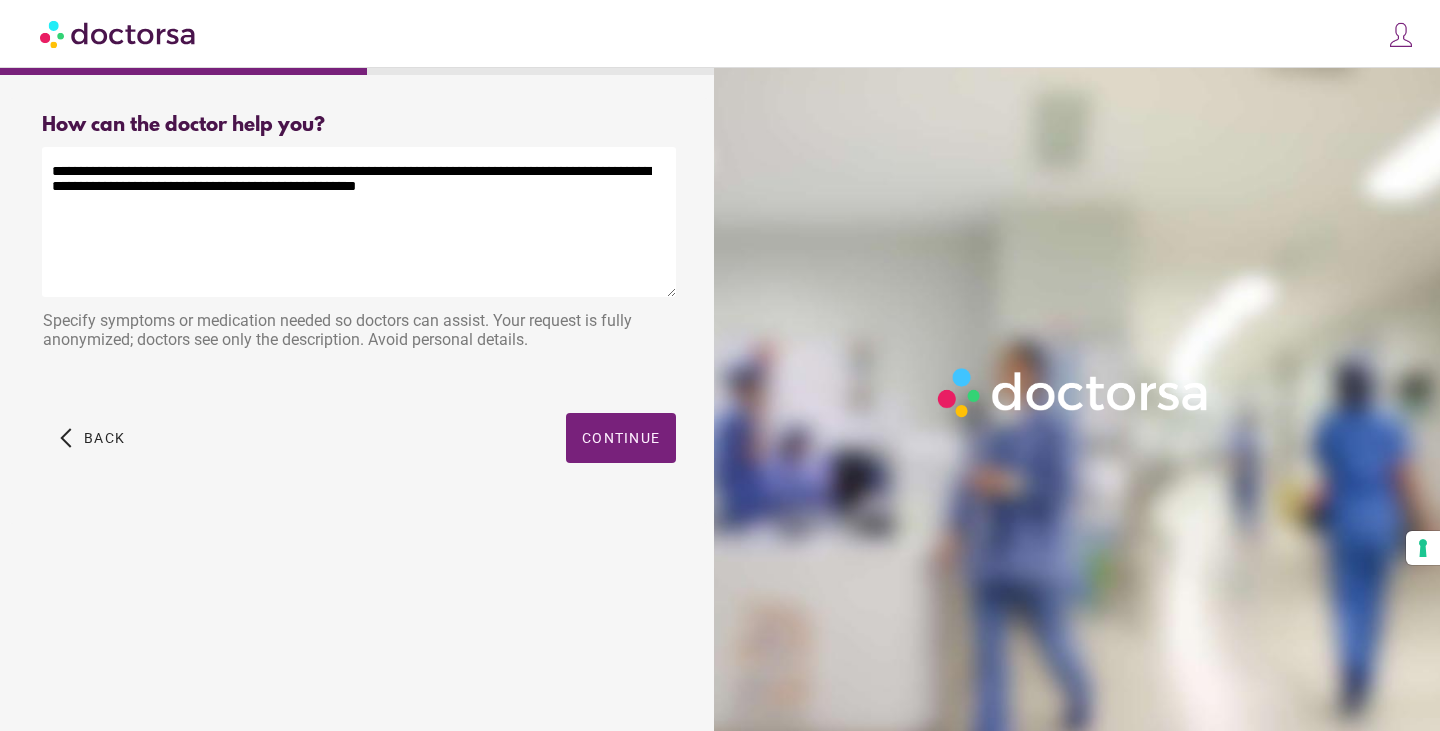 click on "**********" at bounding box center (359, 222) 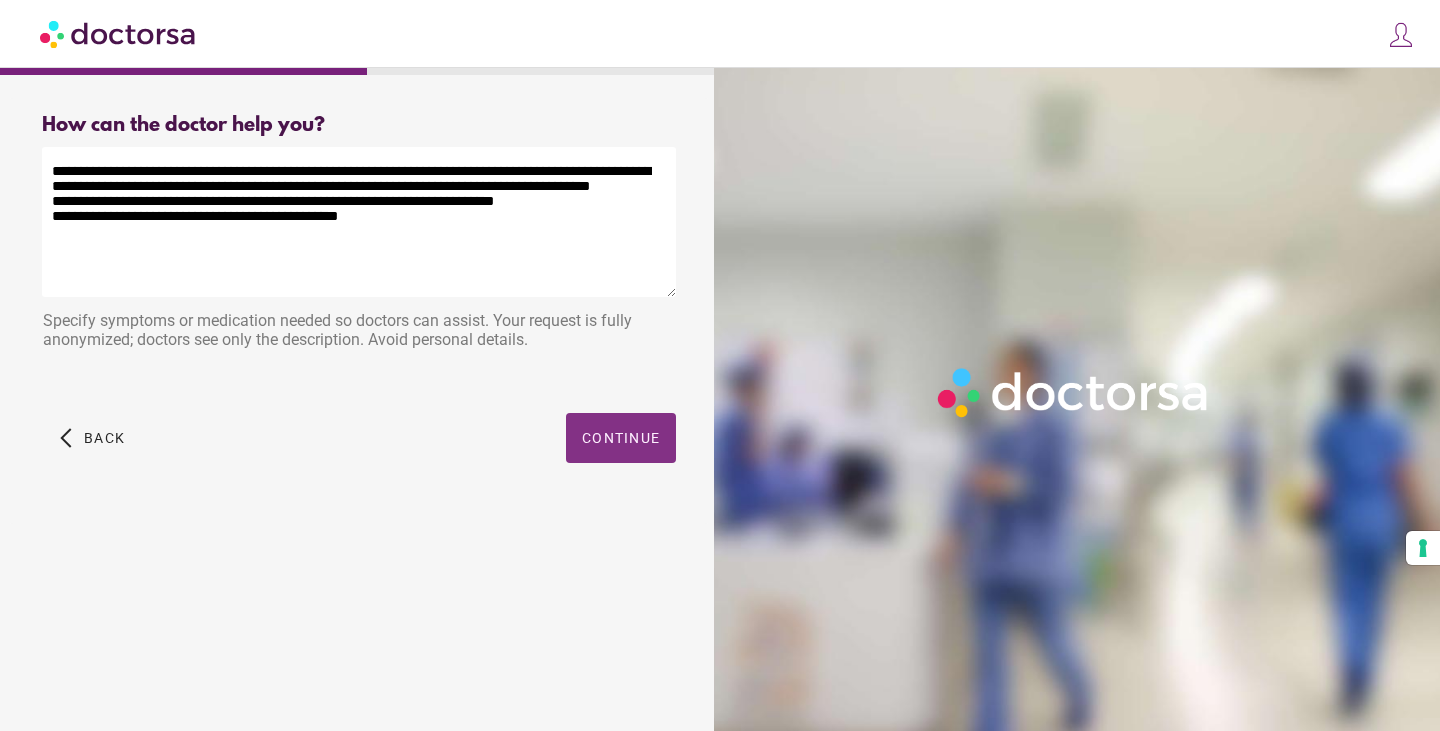 type on "**********" 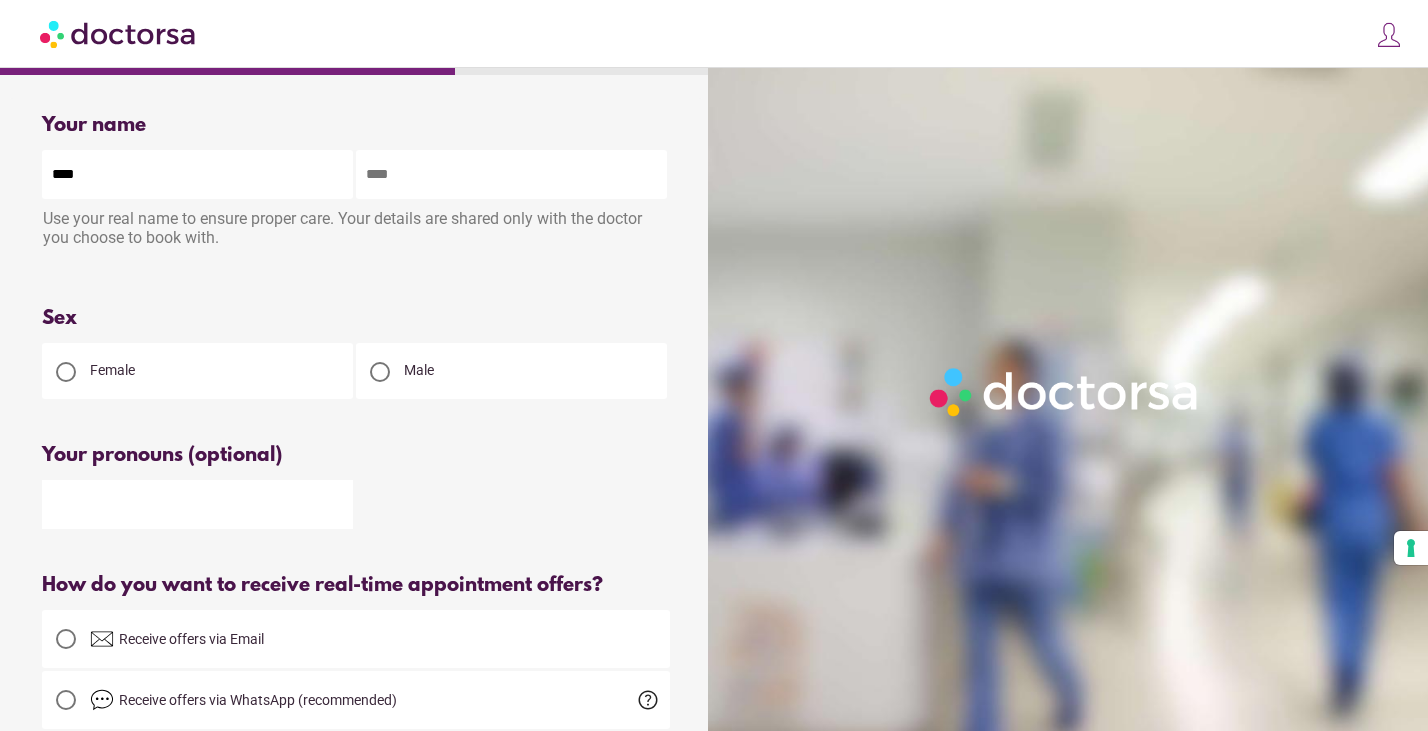 type on "****" 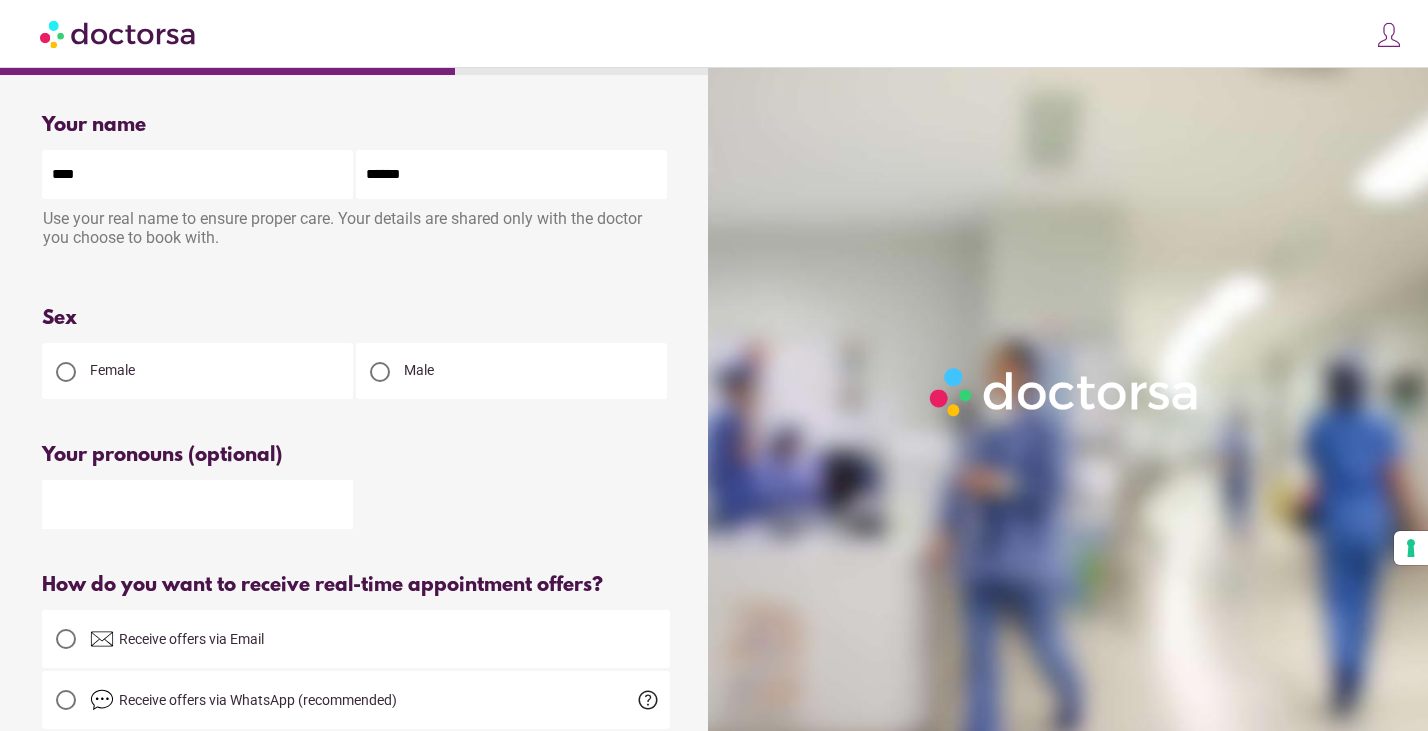 type on "******" 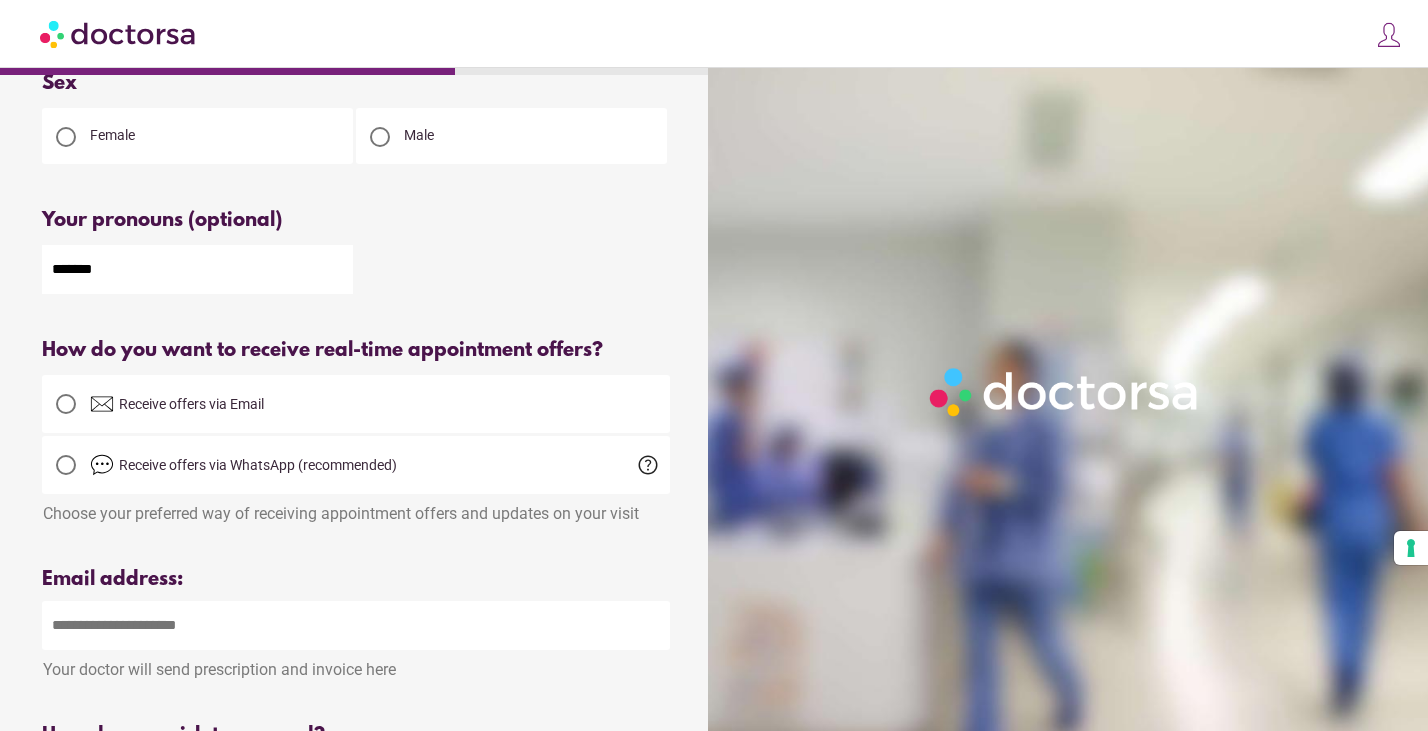 scroll, scrollTop: 240, scrollLeft: 0, axis: vertical 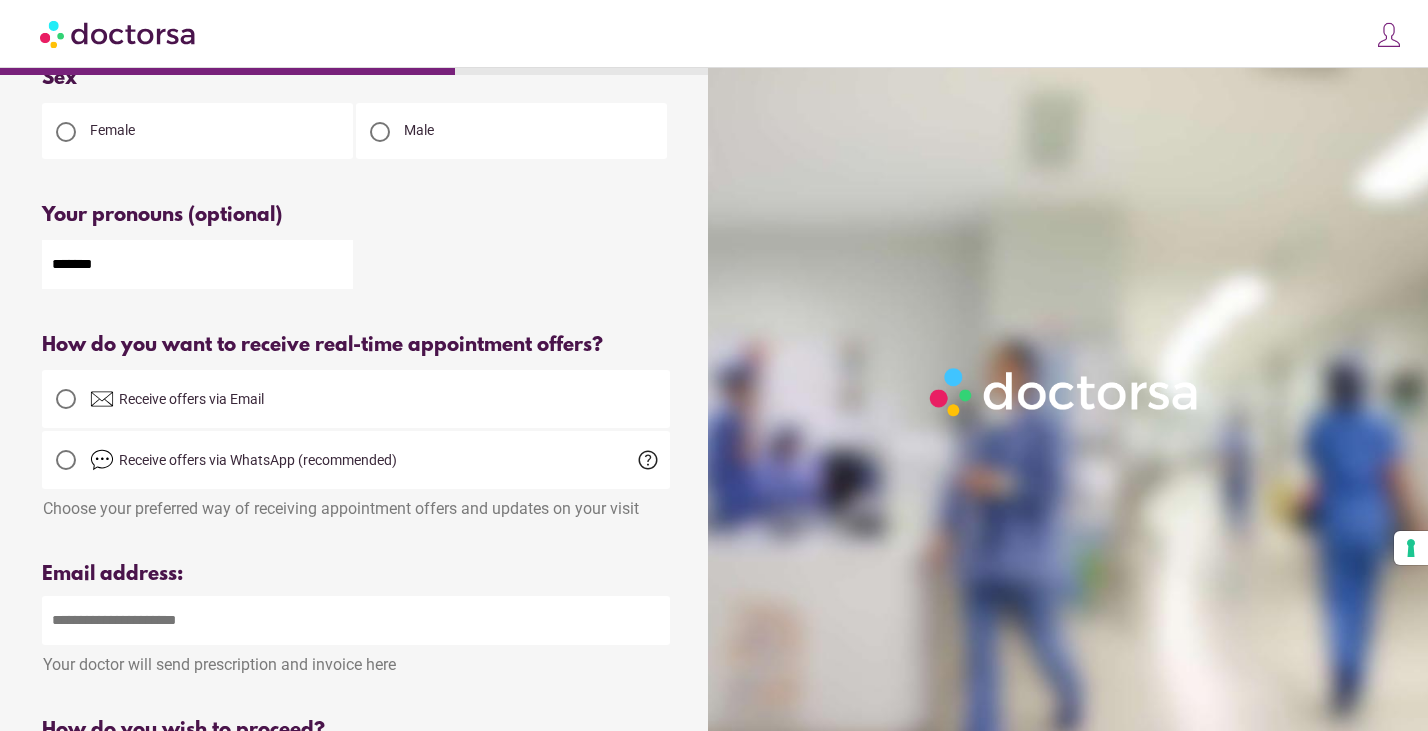 type on "*******" 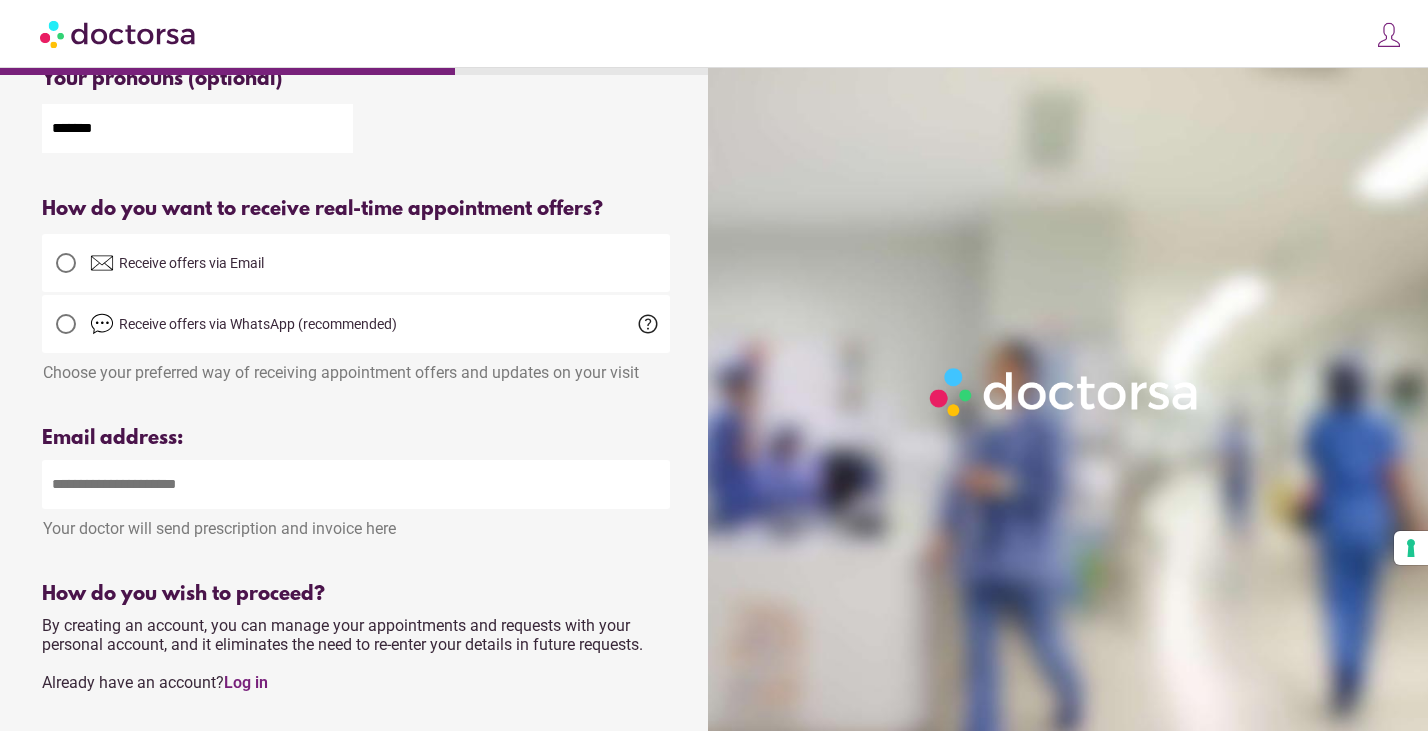 scroll, scrollTop: 380, scrollLeft: 0, axis: vertical 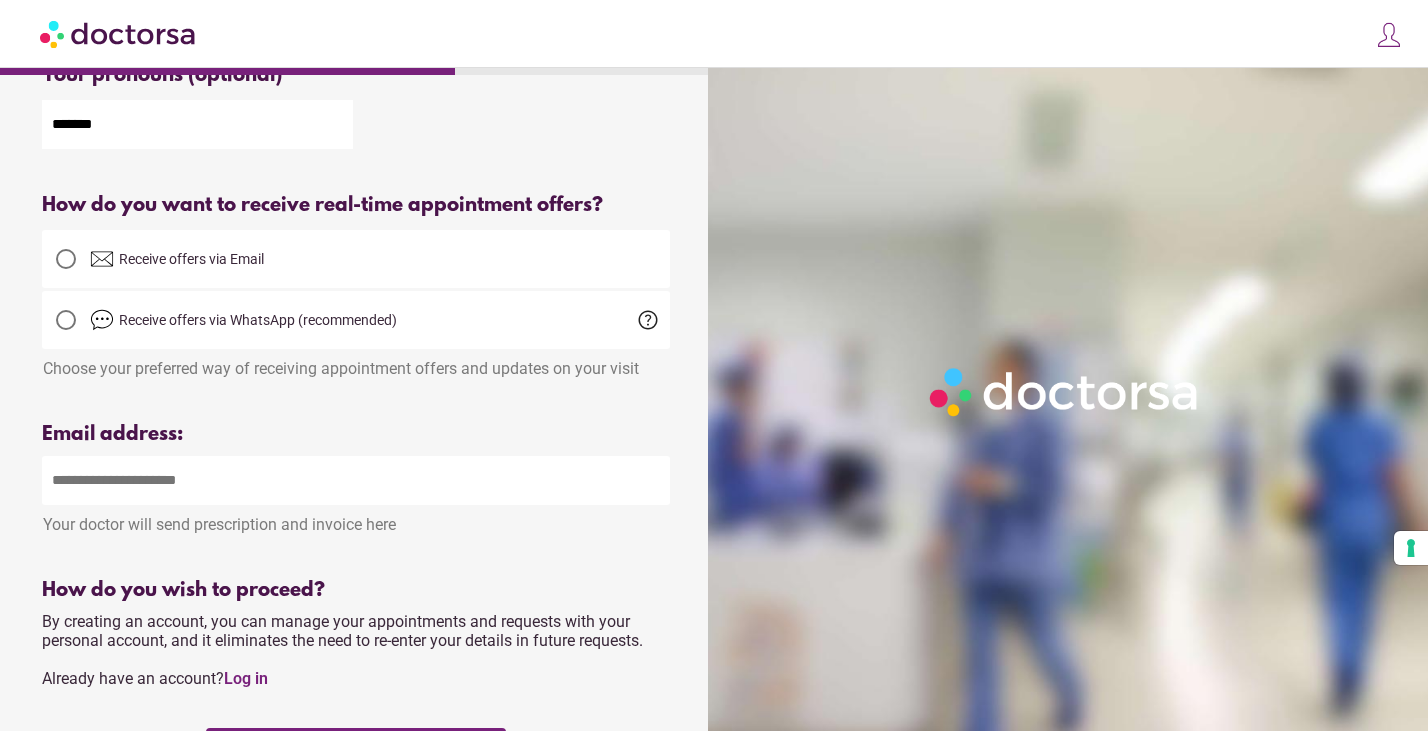 click on "help" at bounding box center [648, 320] 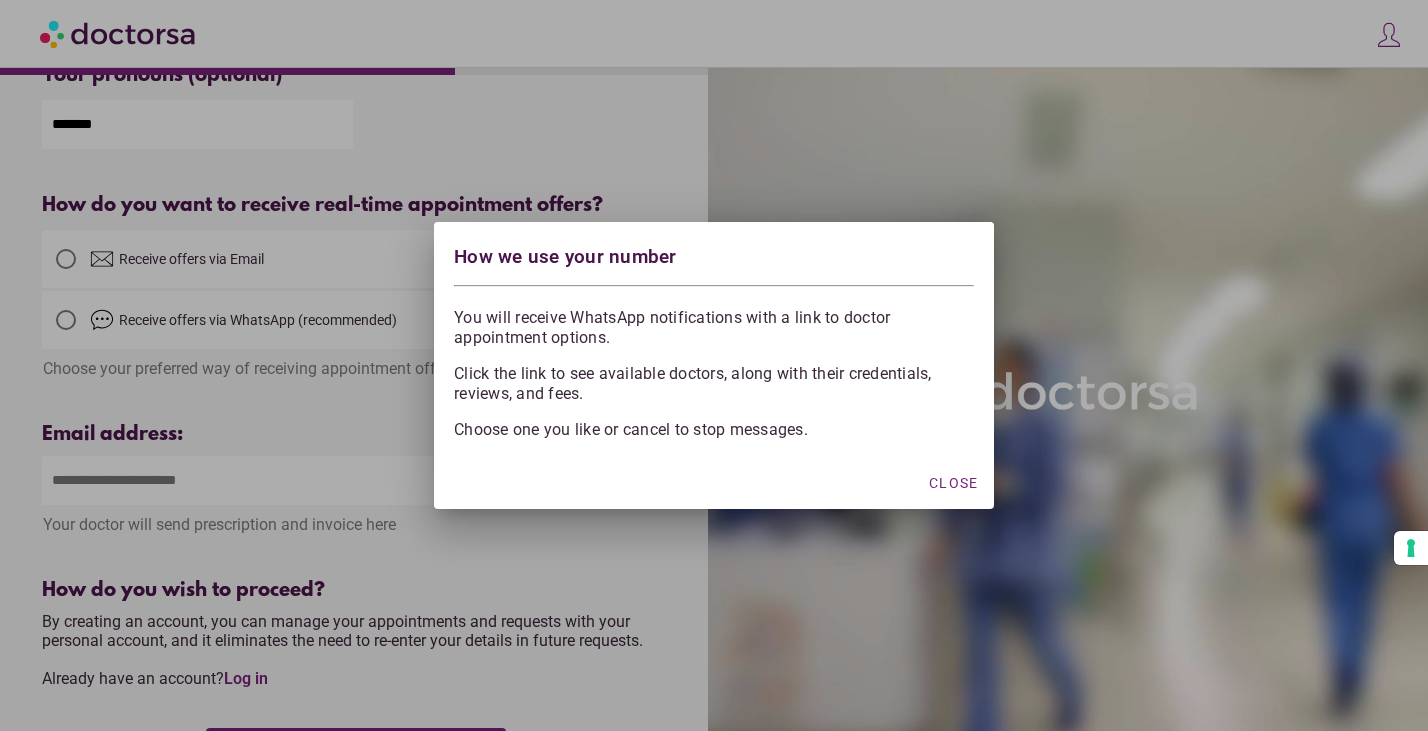 click at bounding box center (714, 365) 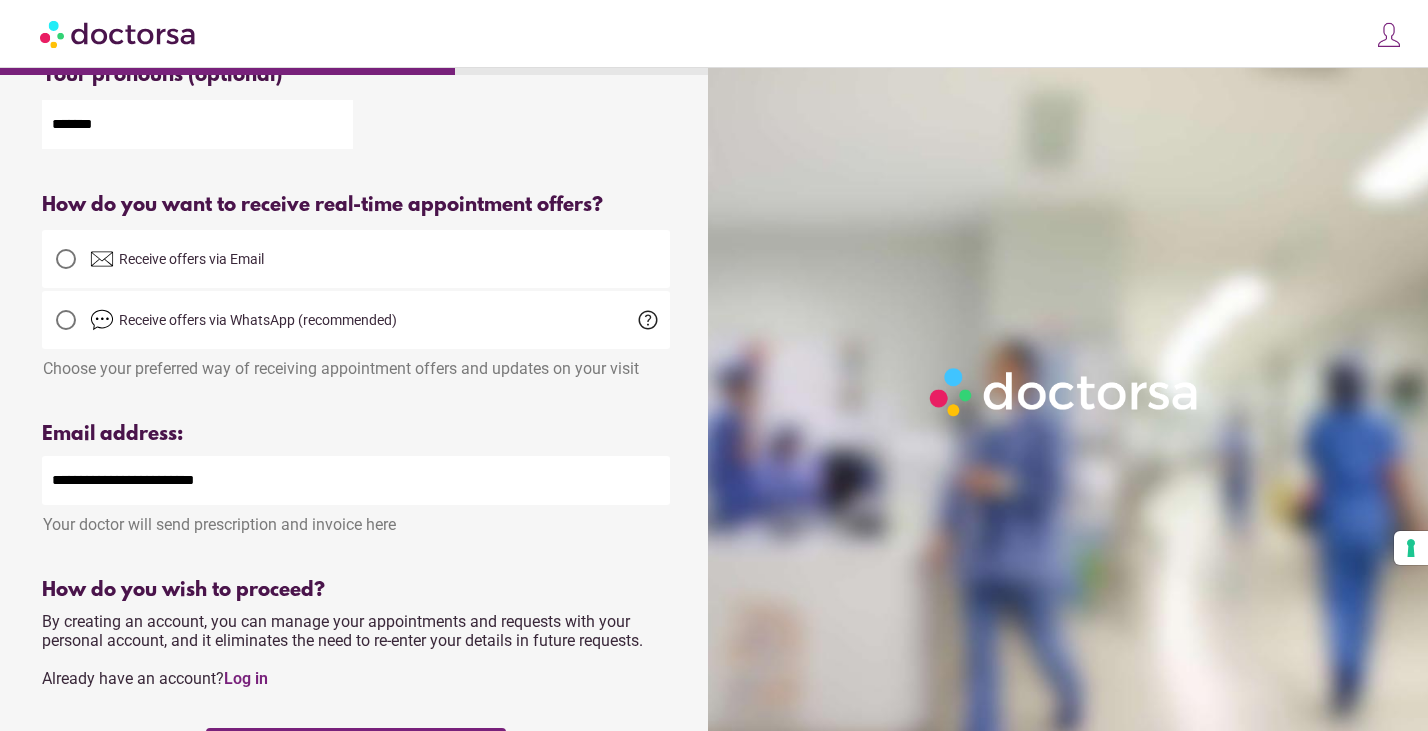 click on "**********" at bounding box center [356, 480] 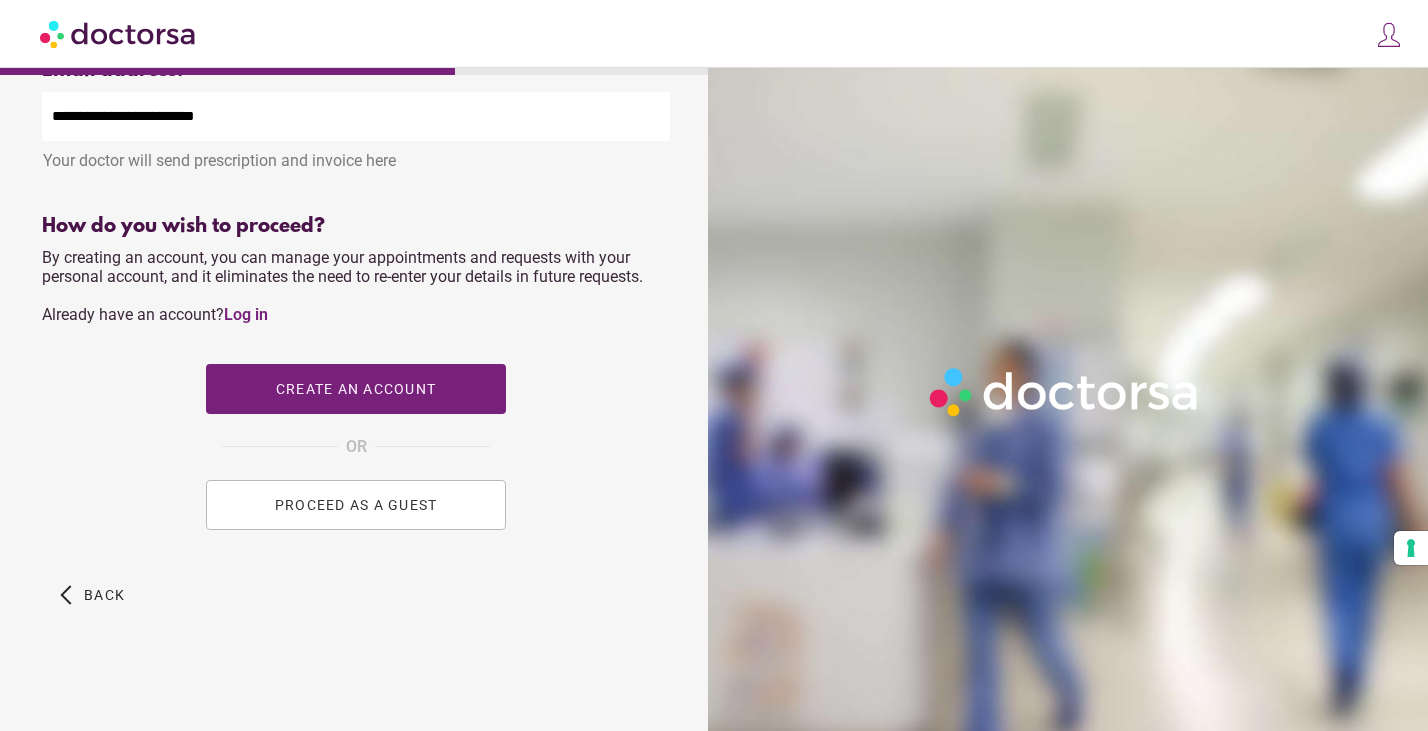 scroll, scrollTop: 749, scrollLeft: 0, axis: vertical 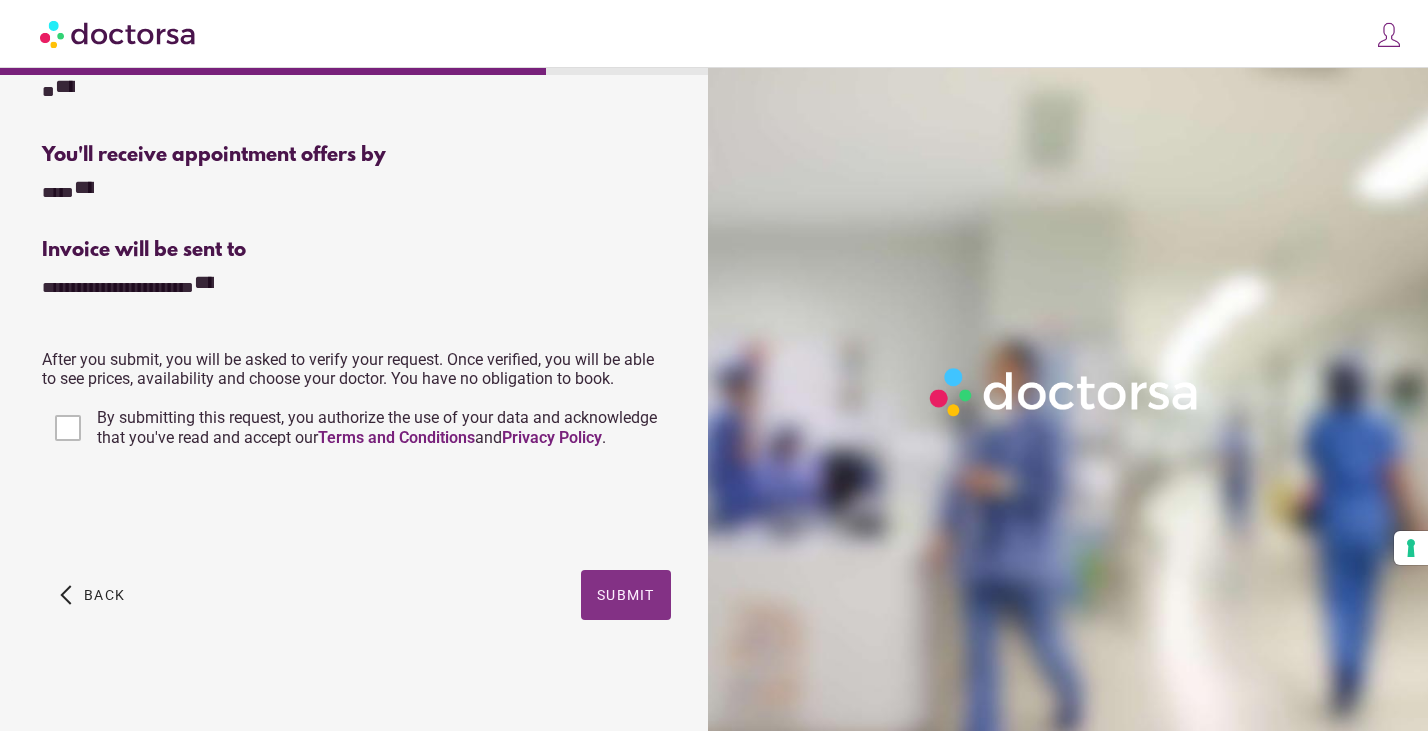 click on "Submit" at bounding box center [626, 595] 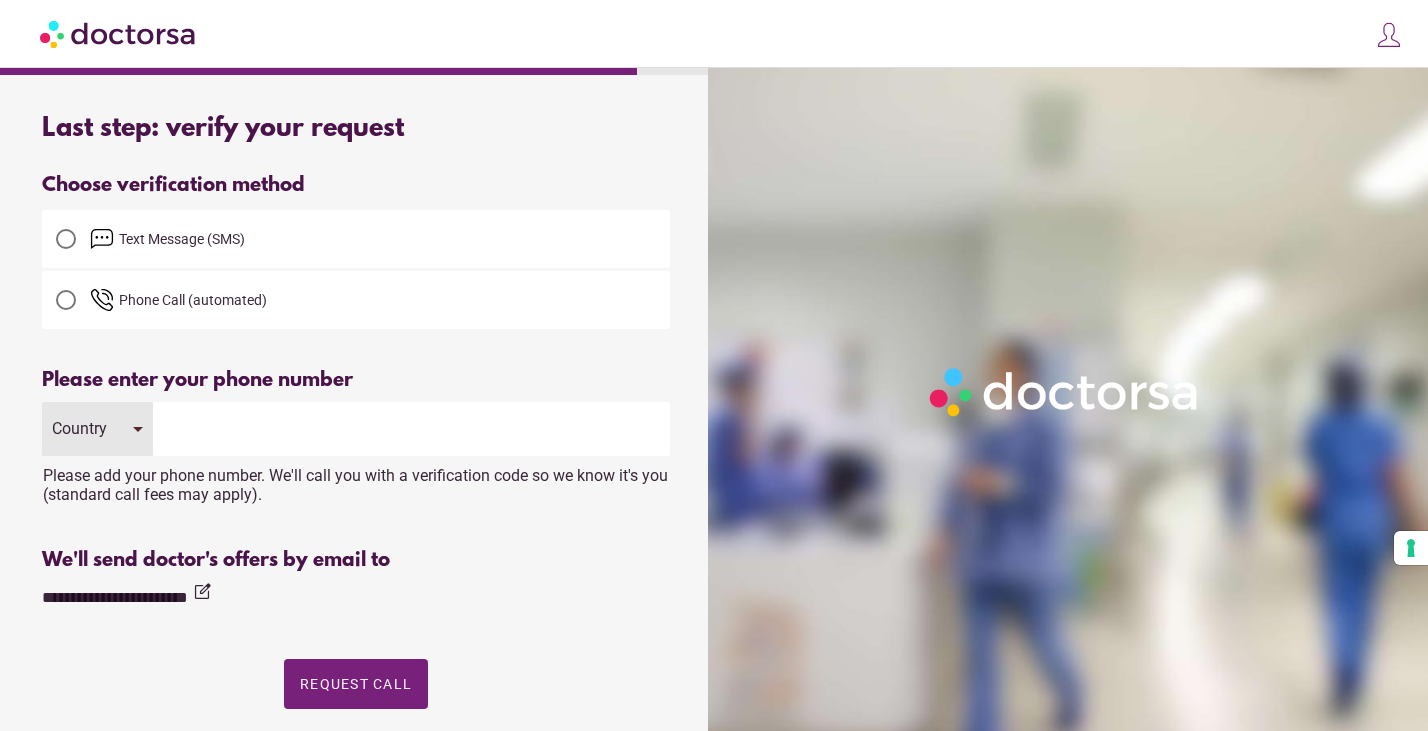 scroll, scrollTop: 0, scrollLeft: 0, axis: both 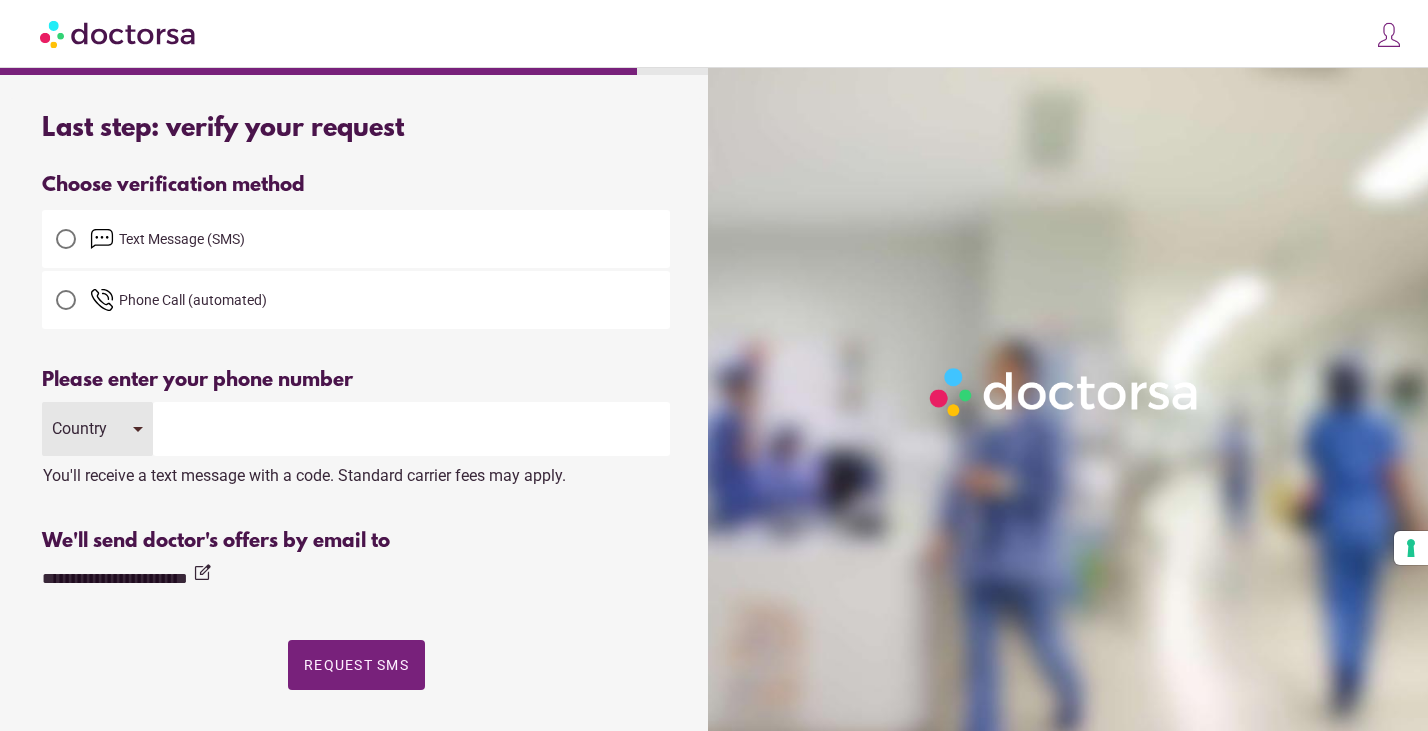 click on "Country" at bounding box center (97, 429) 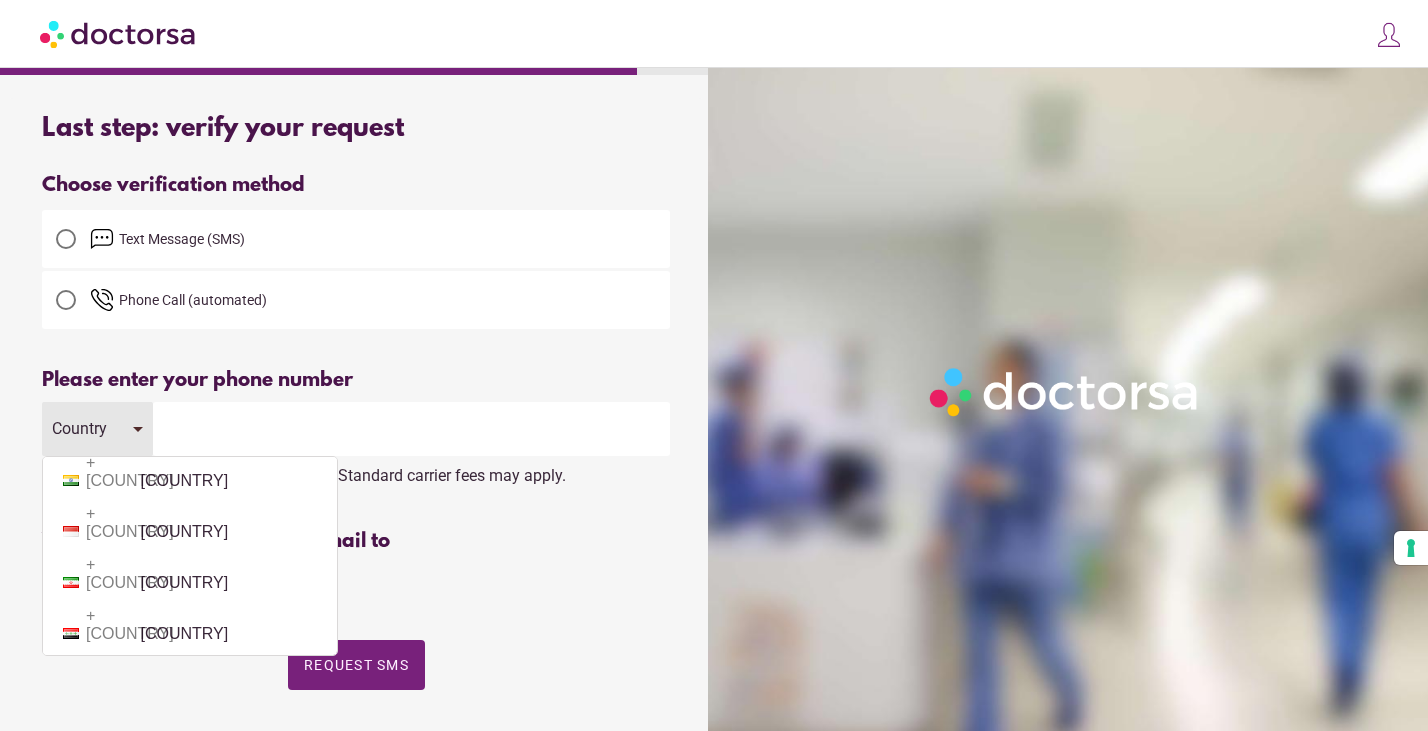 scroll, scrollTop: 5113, scrollLeft: 0, axis: vertical 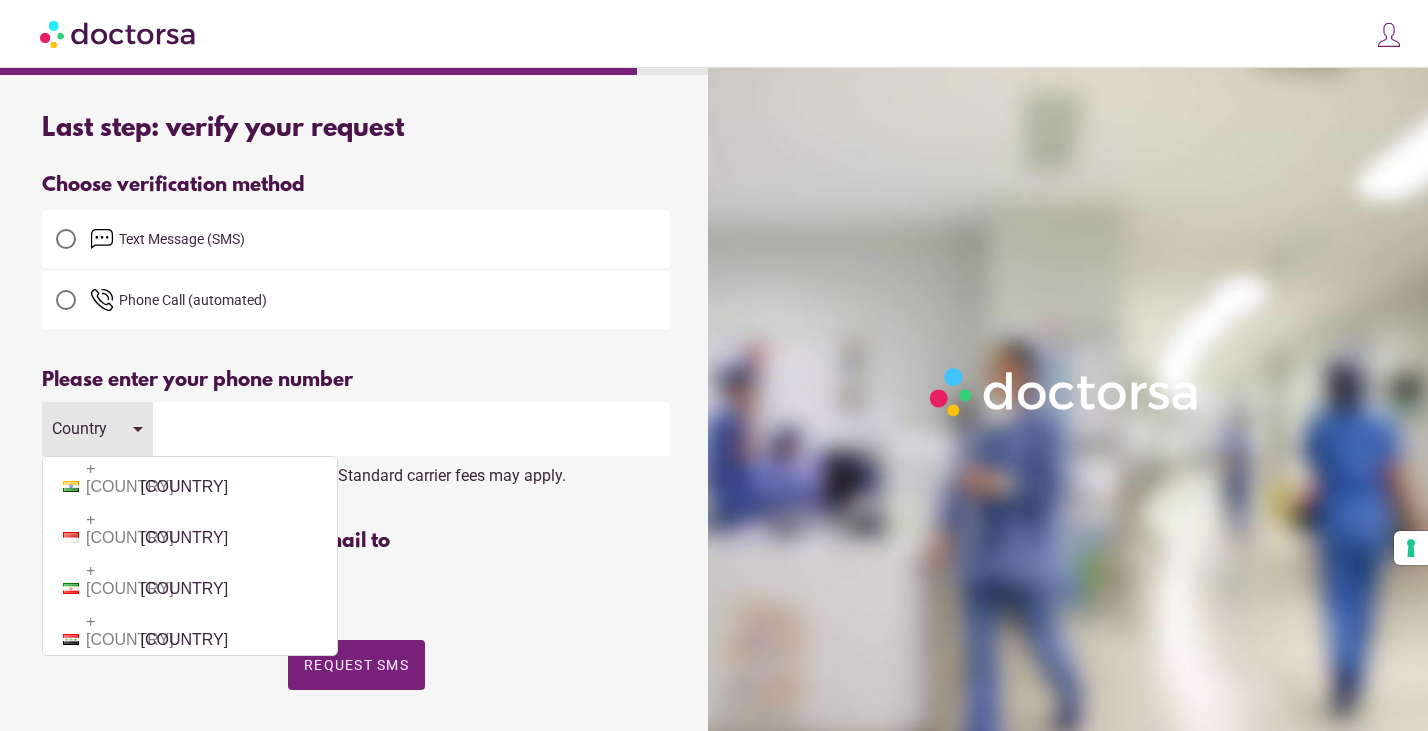click on "+[COUNTRY] [COUNTRY]" at bounding box center (190, 3316) 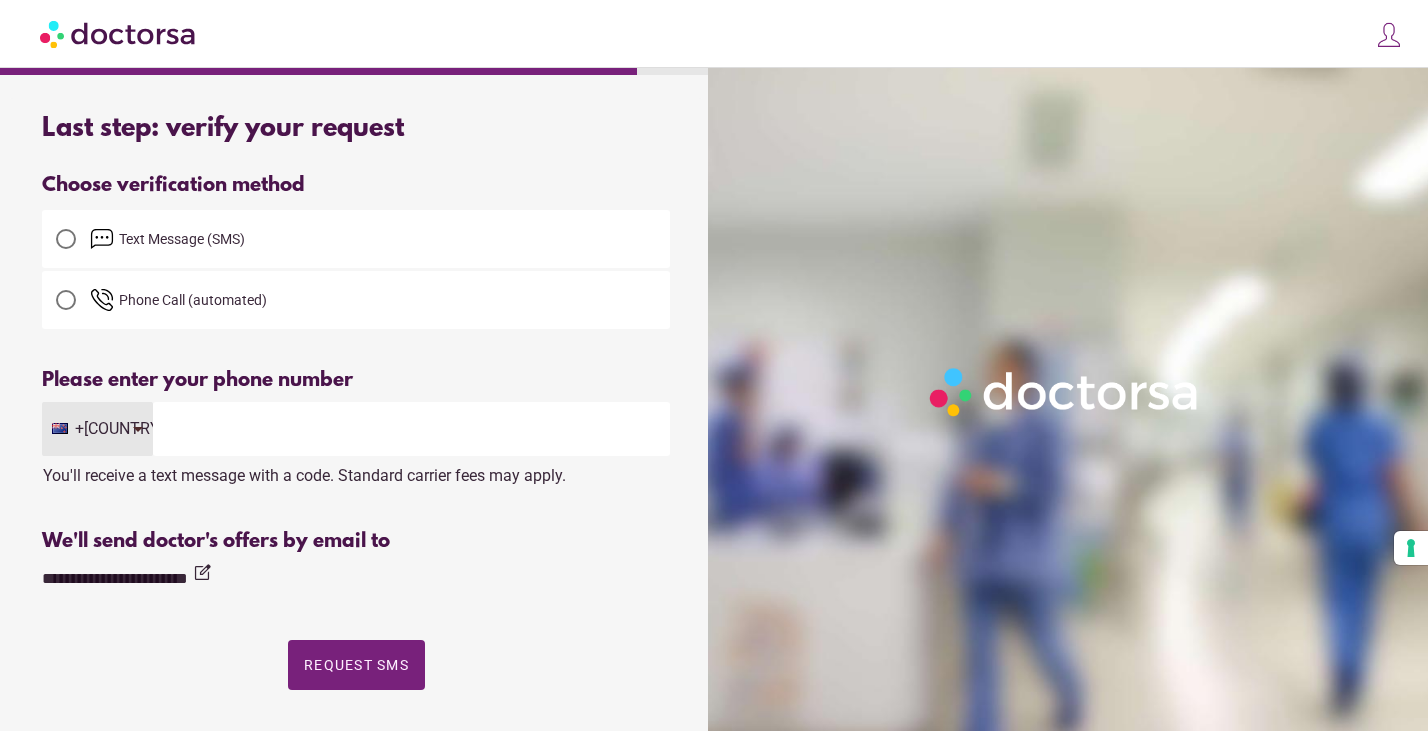 click at bounding box center [411, 429] 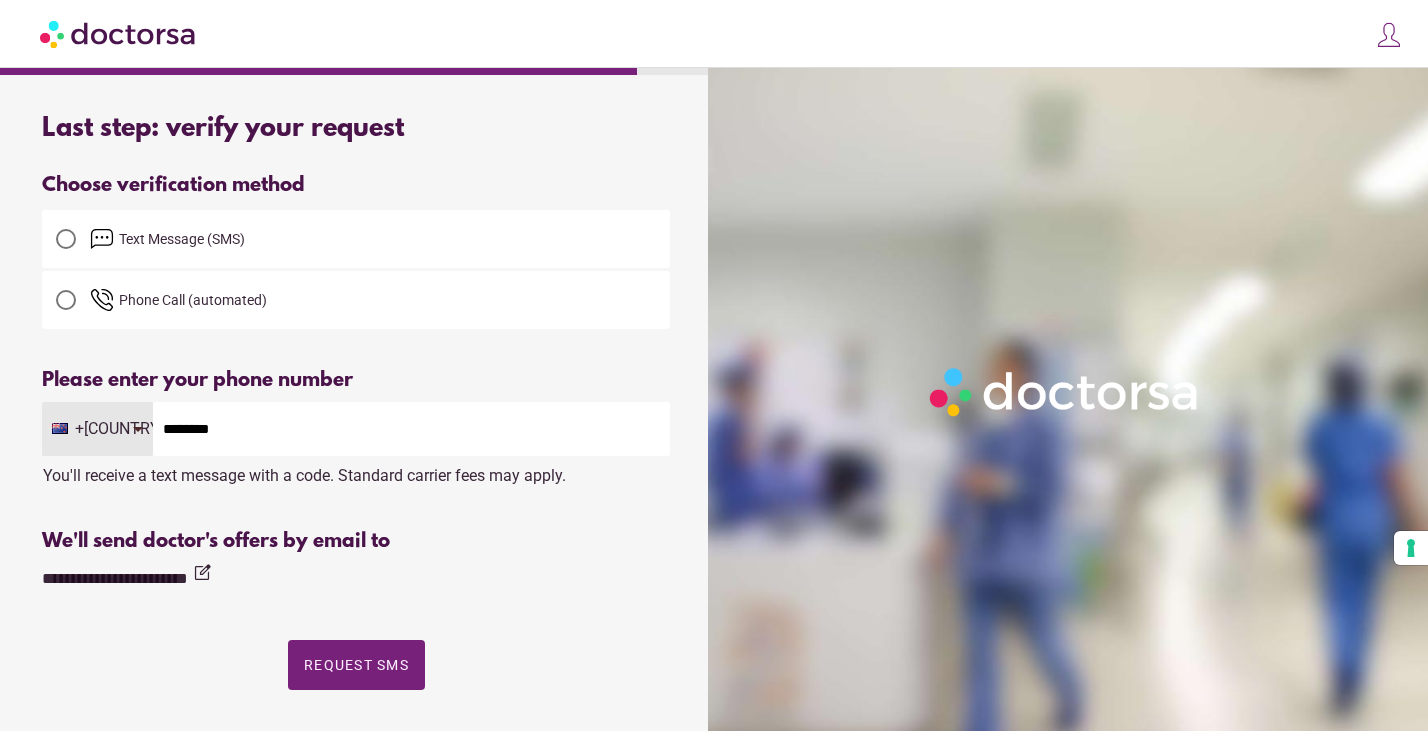 click on "********" at bounding box center (411, 429) 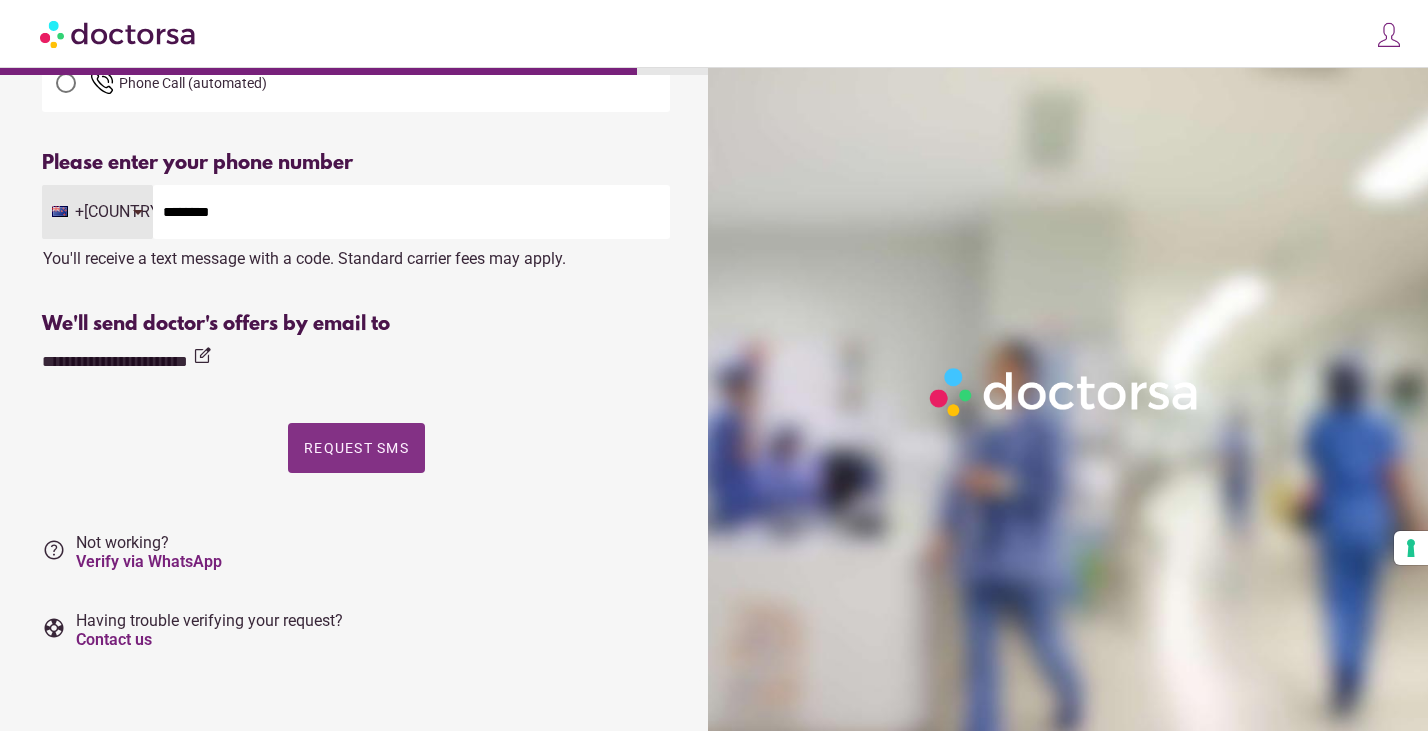 scroll, scrollTop: 217, scrollLeft: 0, axis: vertical 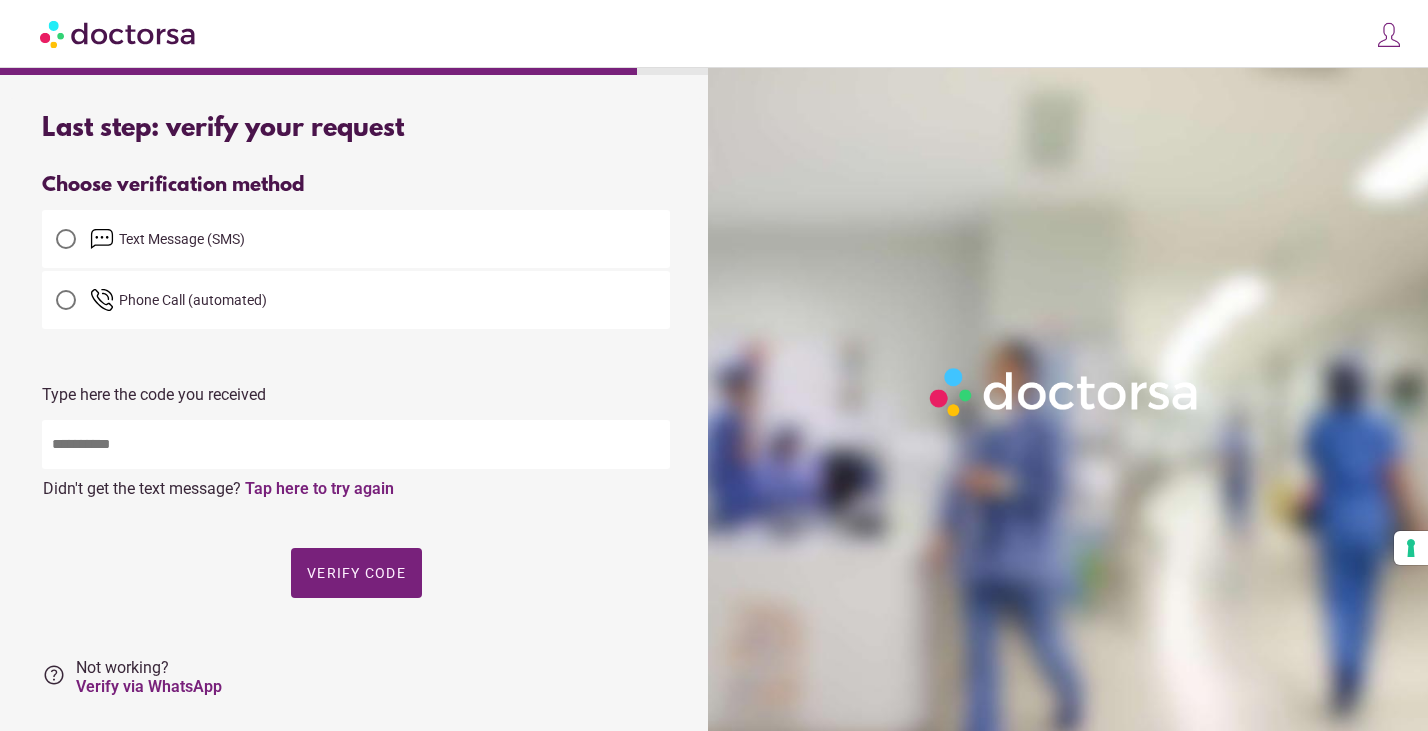 click at bounding box center (356, 444) 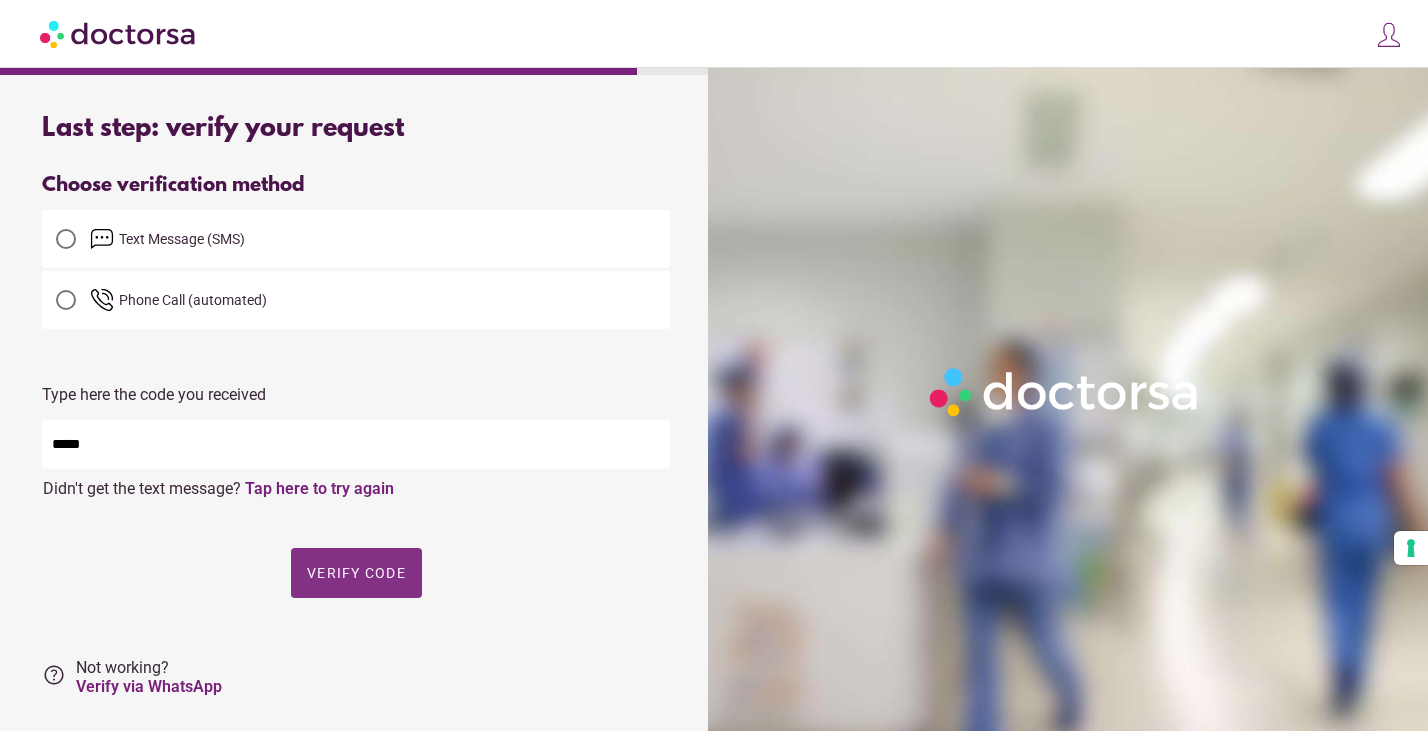 type on "*****" 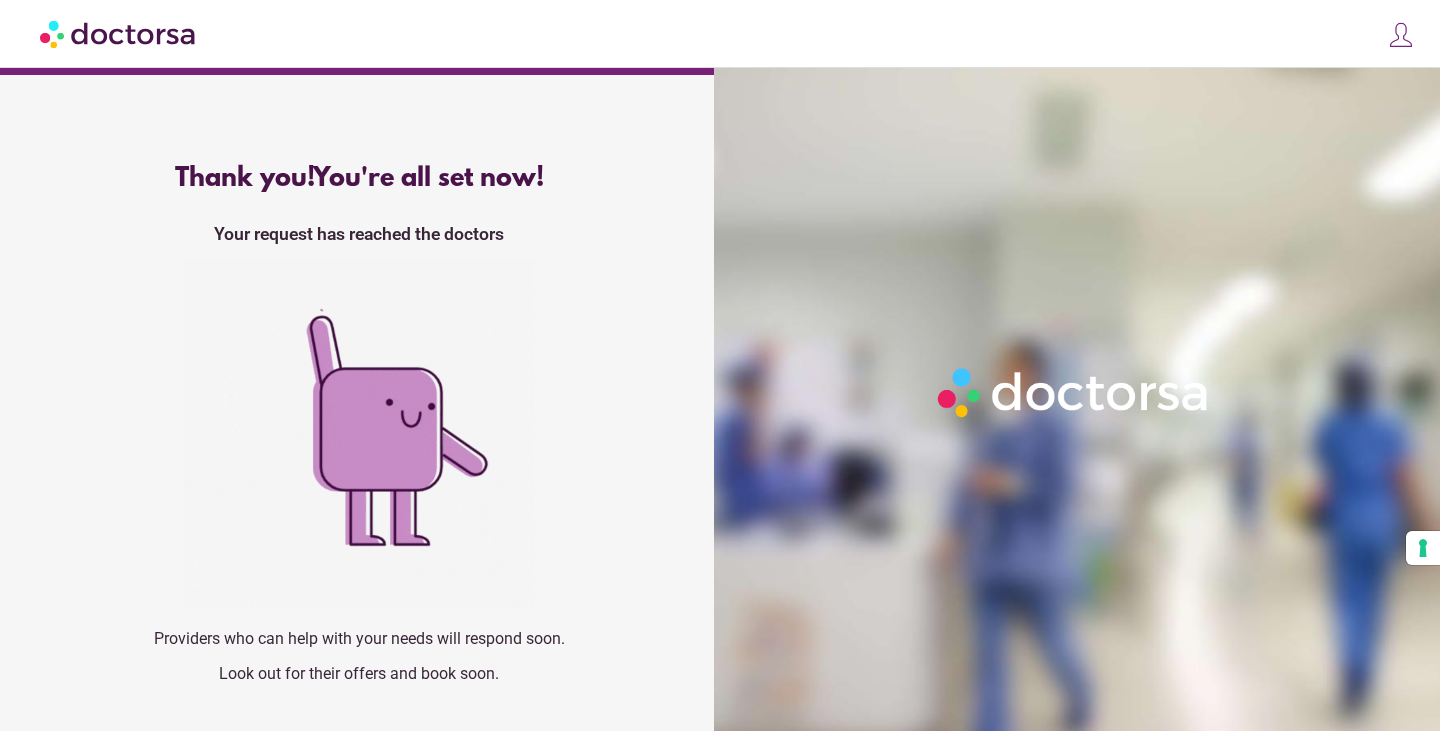 scroll, scrollTop: 0, scrollLeft: 0, axis: both 